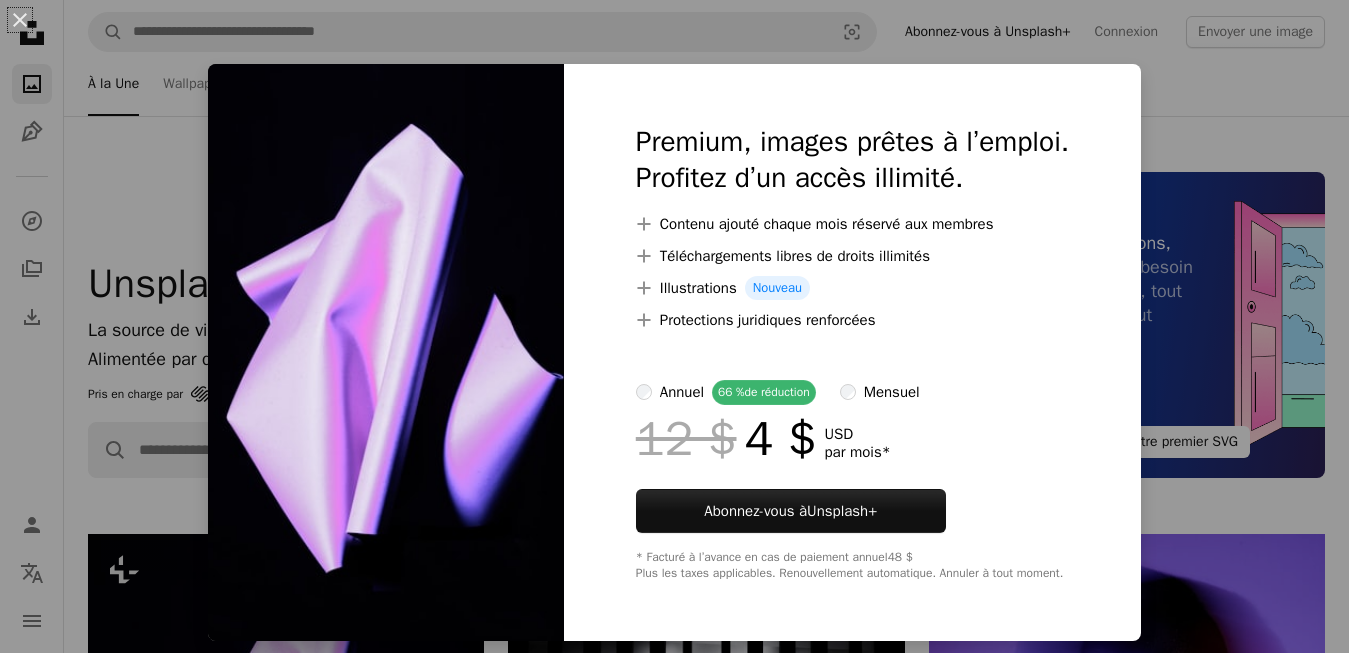 scroll, scrollTop: 508, scrollLeft: 0, axis: vertical 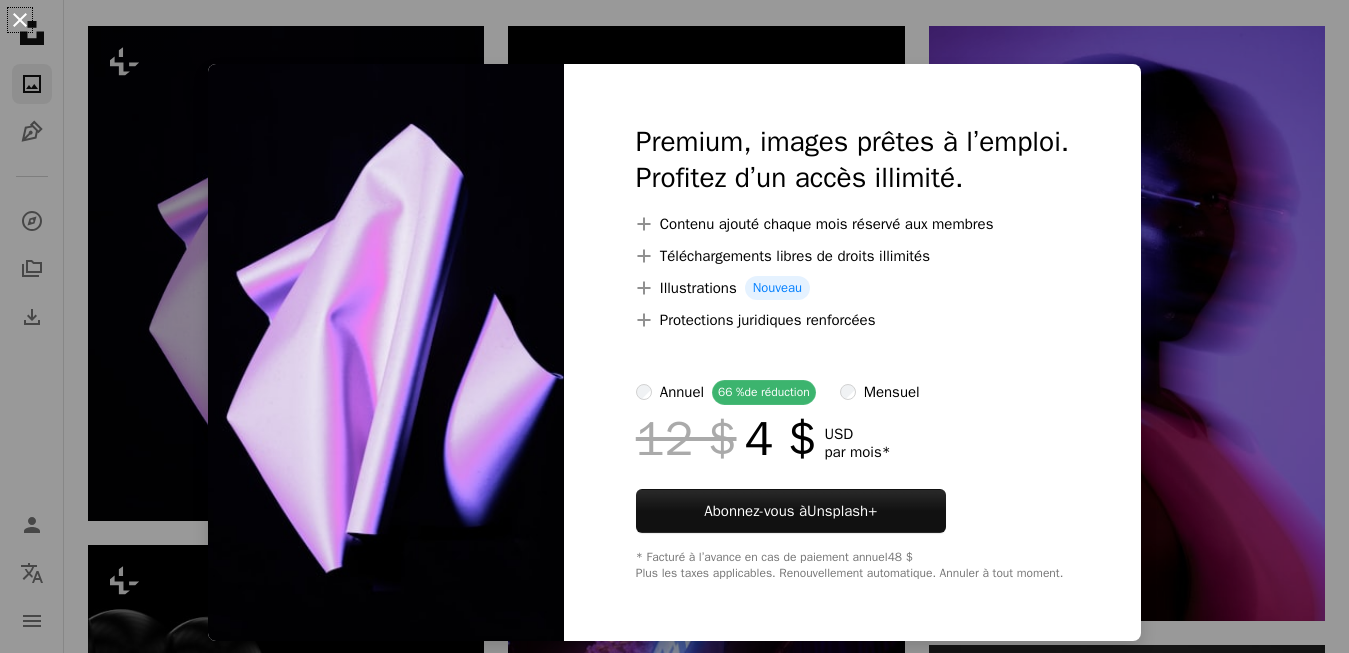 click on "An X shape" at bounding box center (20, 20) 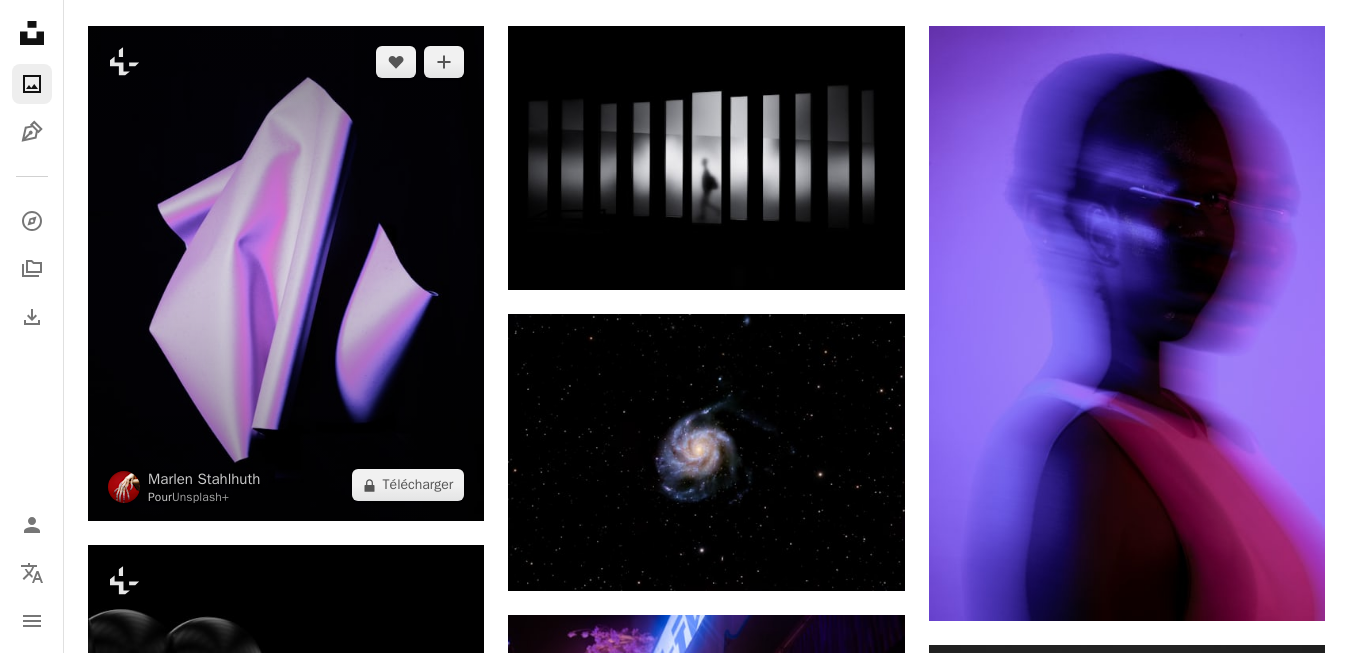 scroll, scrollTop: 508, scrollLeft: 0, axis: vertical 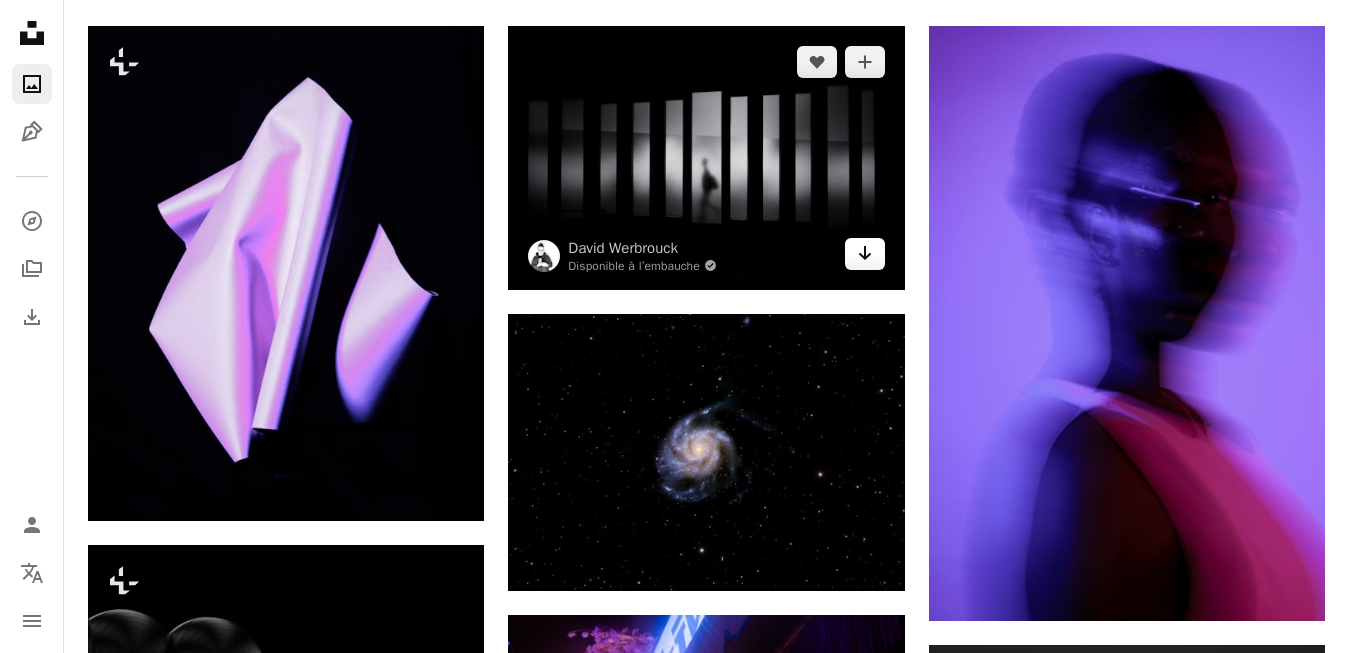 click on "Arrow pointing down" 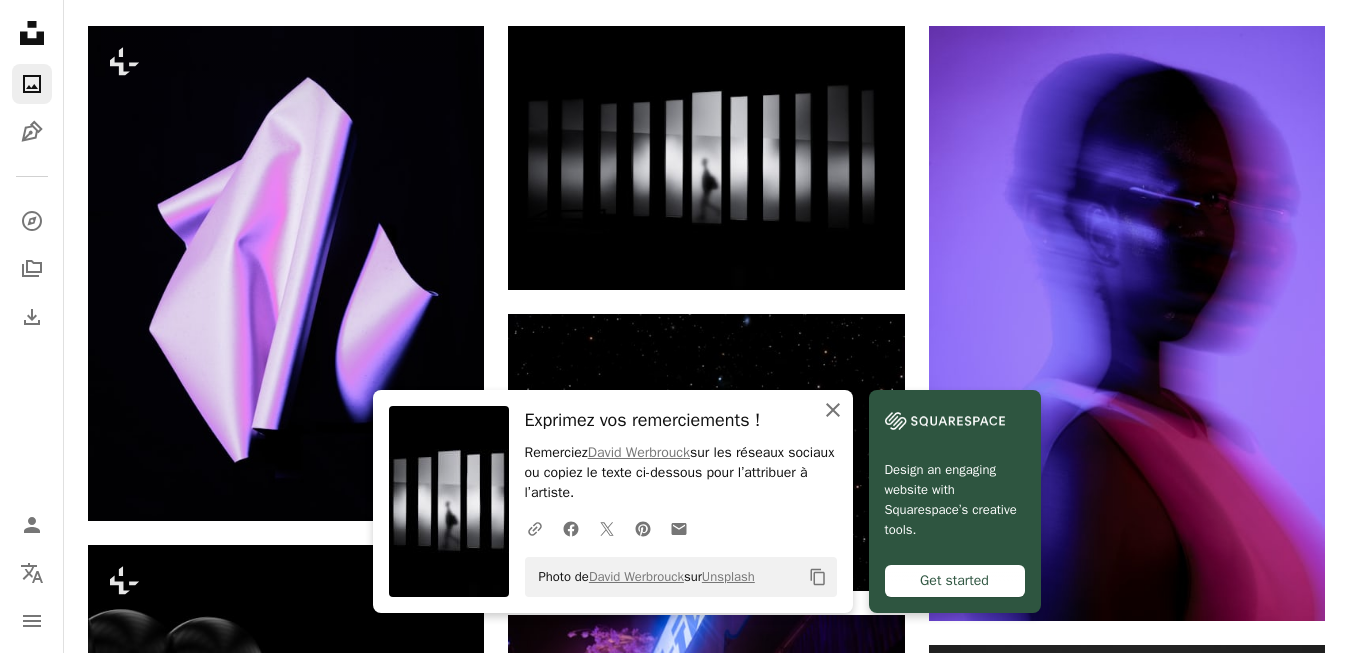 click 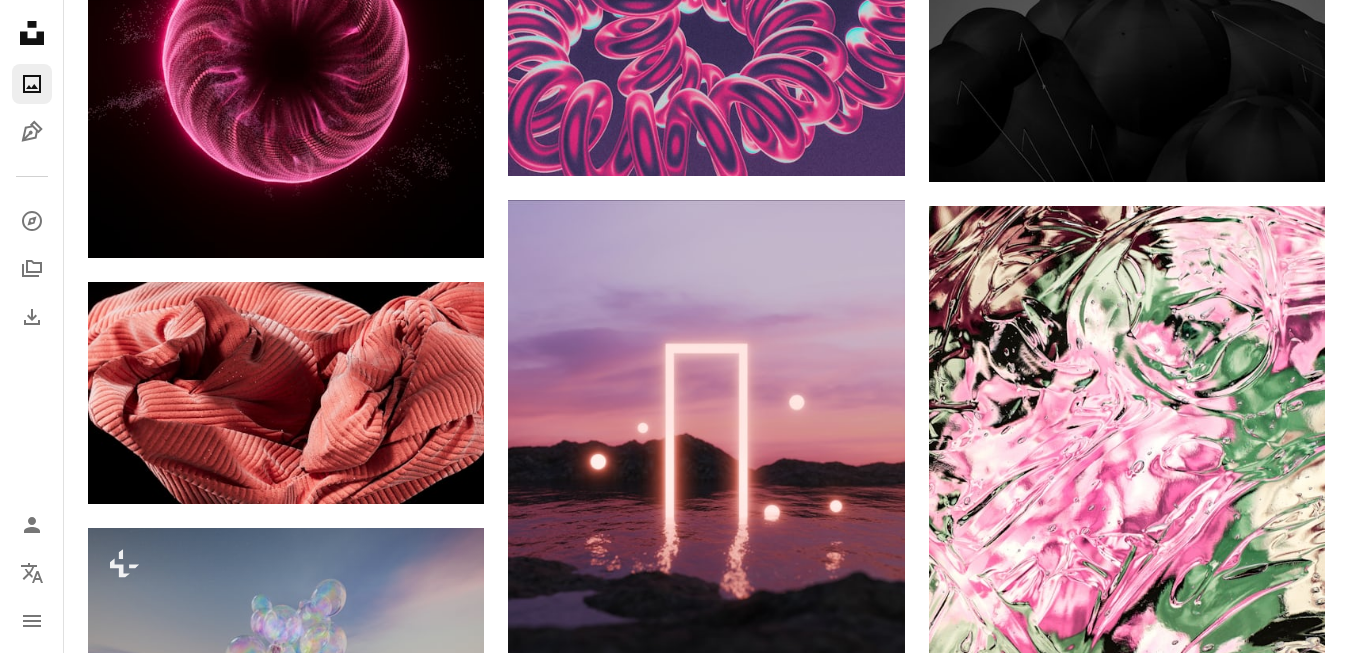 scroll, scrollTop: 1818, scrollLeft: 0, axis: vertical 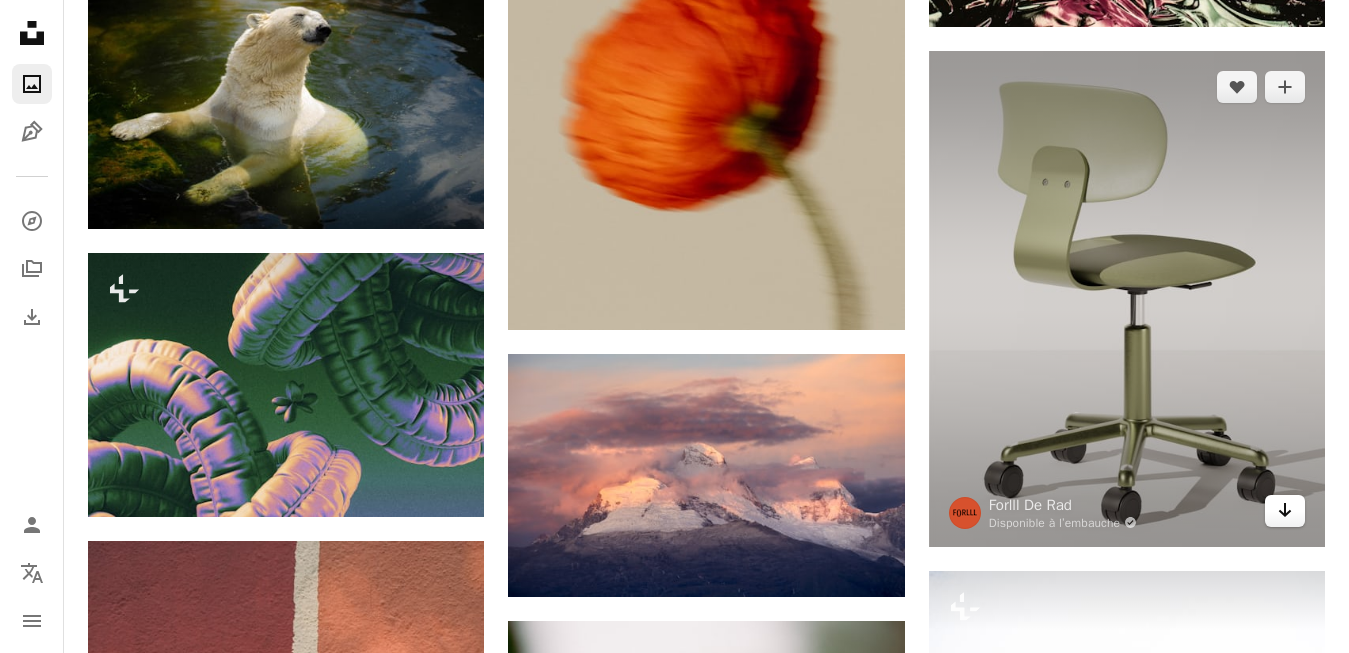 click on "Arrow pointing down" 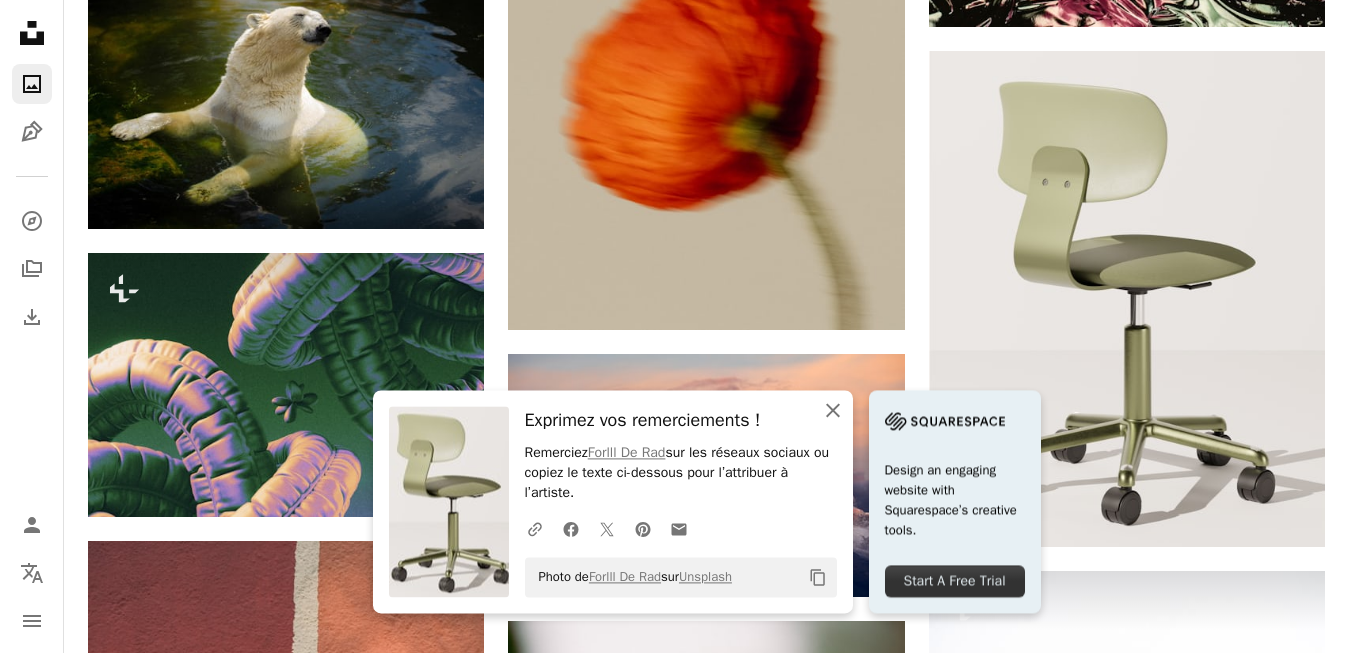 click on "An X shape" 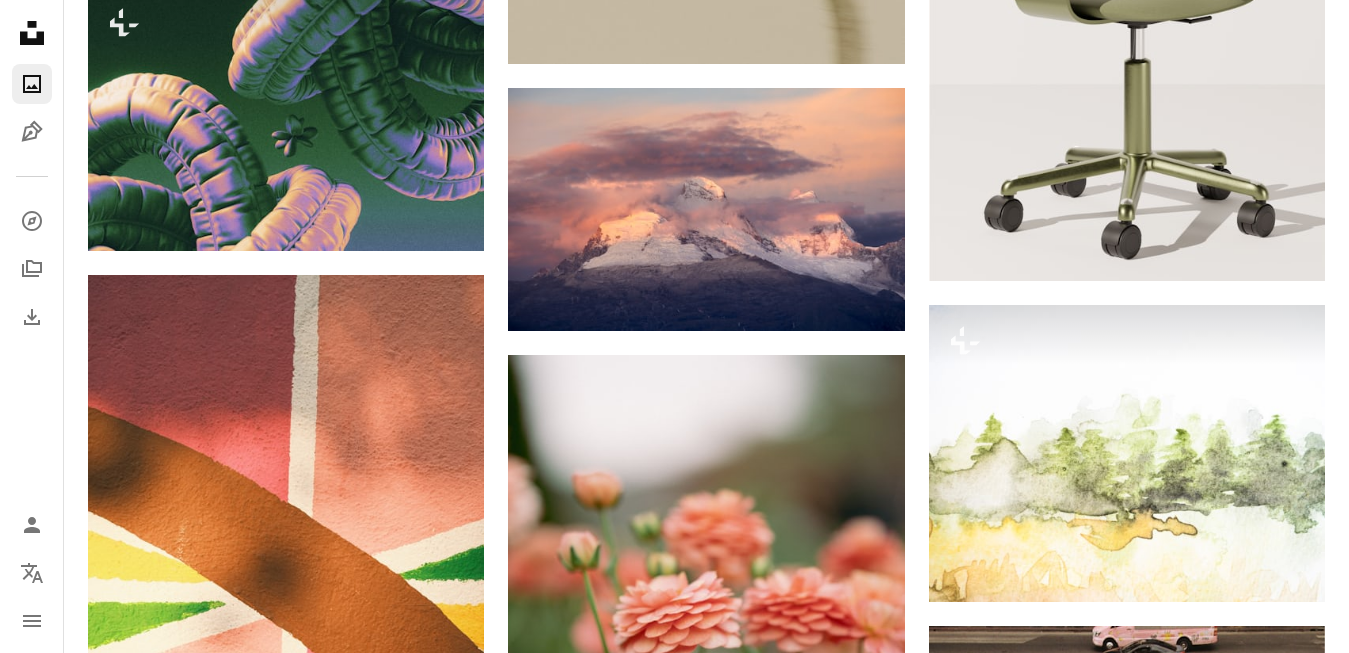 scroll, scrollTop: 2770, scrollLeft: 0, axis: vertical 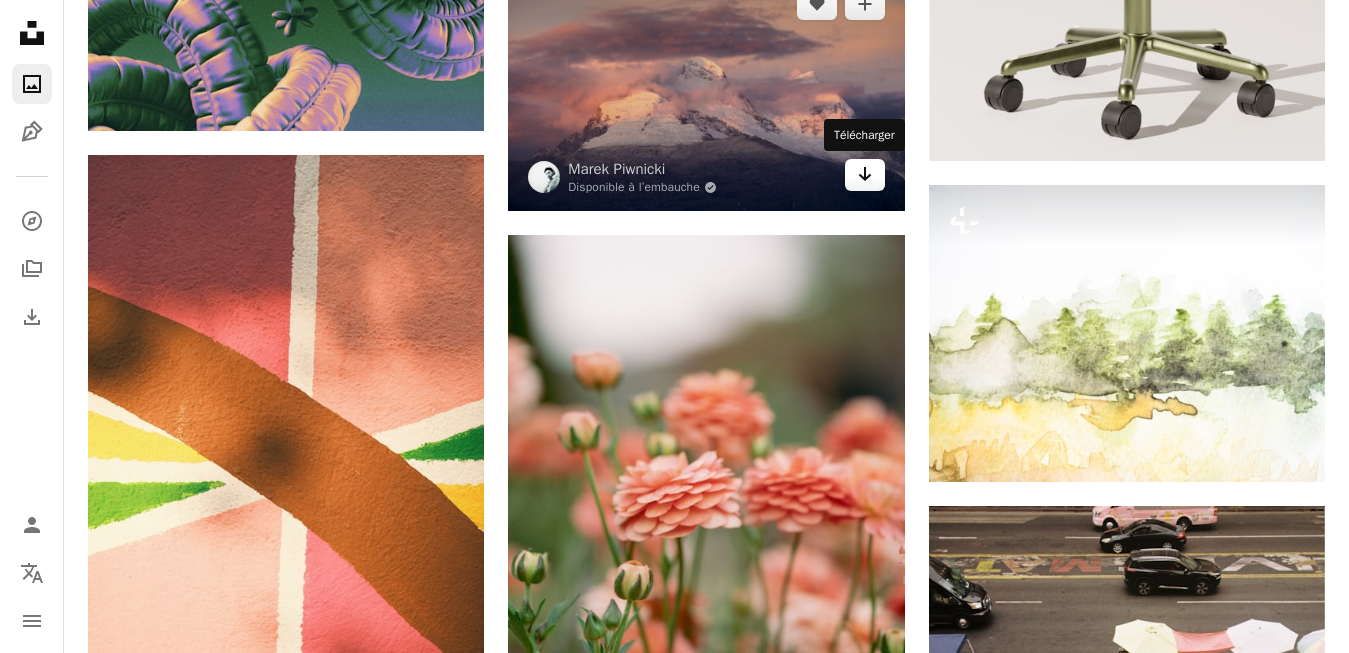 click on "Arrow pointing down" 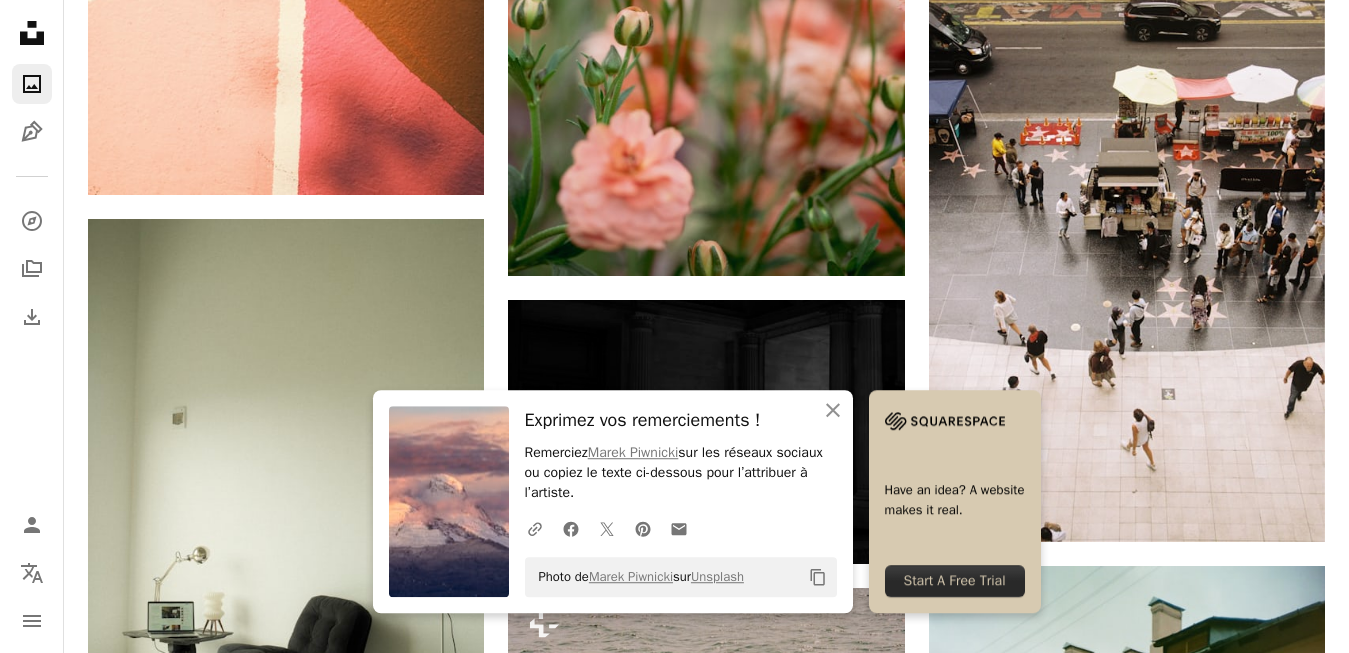 scroll, scrollTop: 3297, scrollLeft: 0, axis: vertical 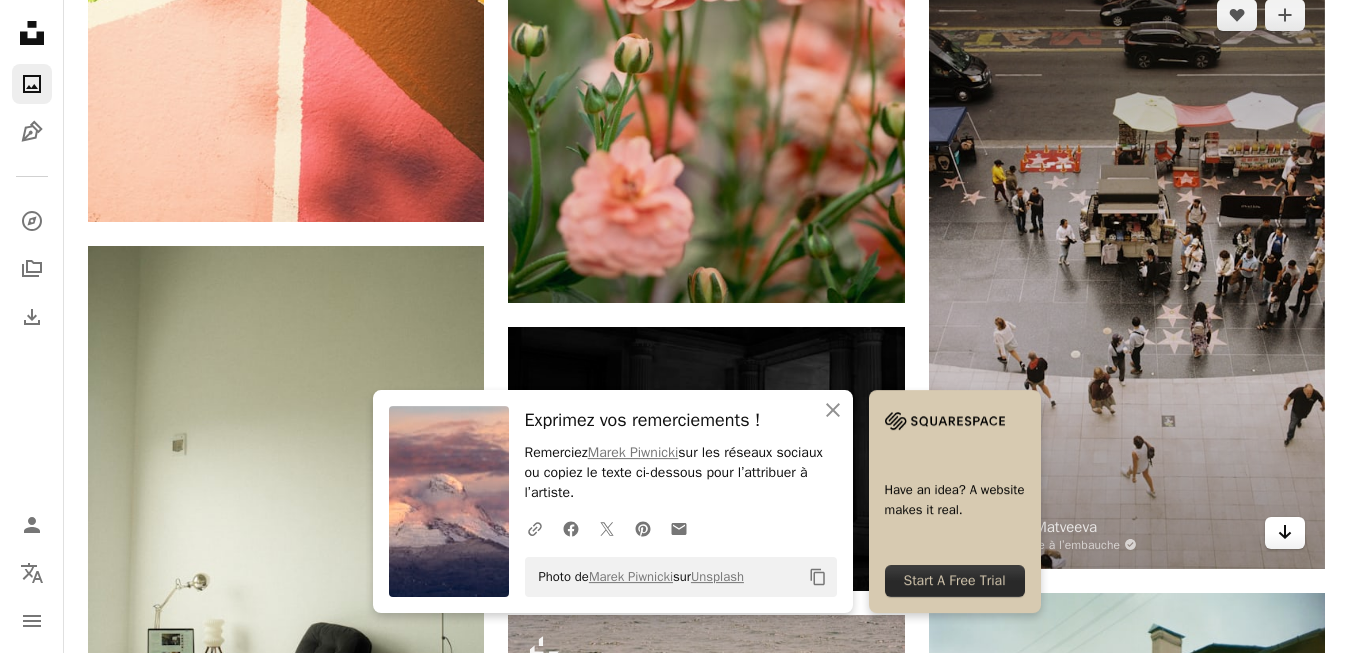 click 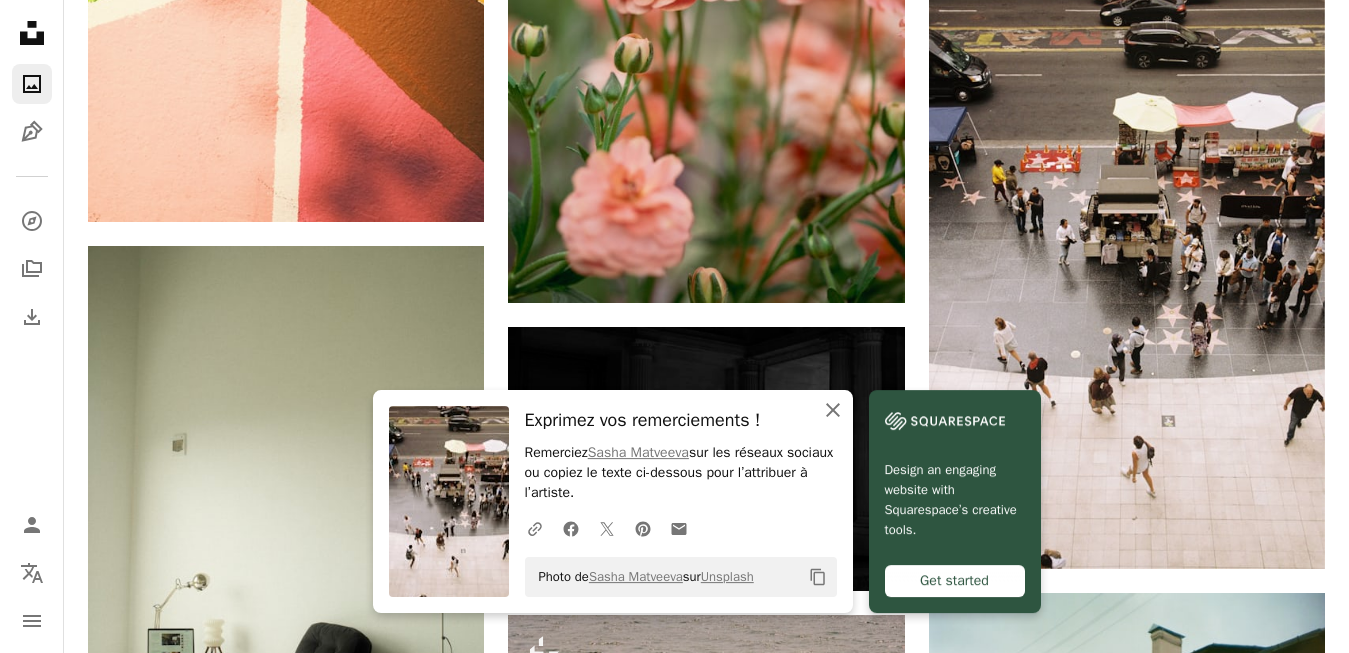 click on "An X shape" 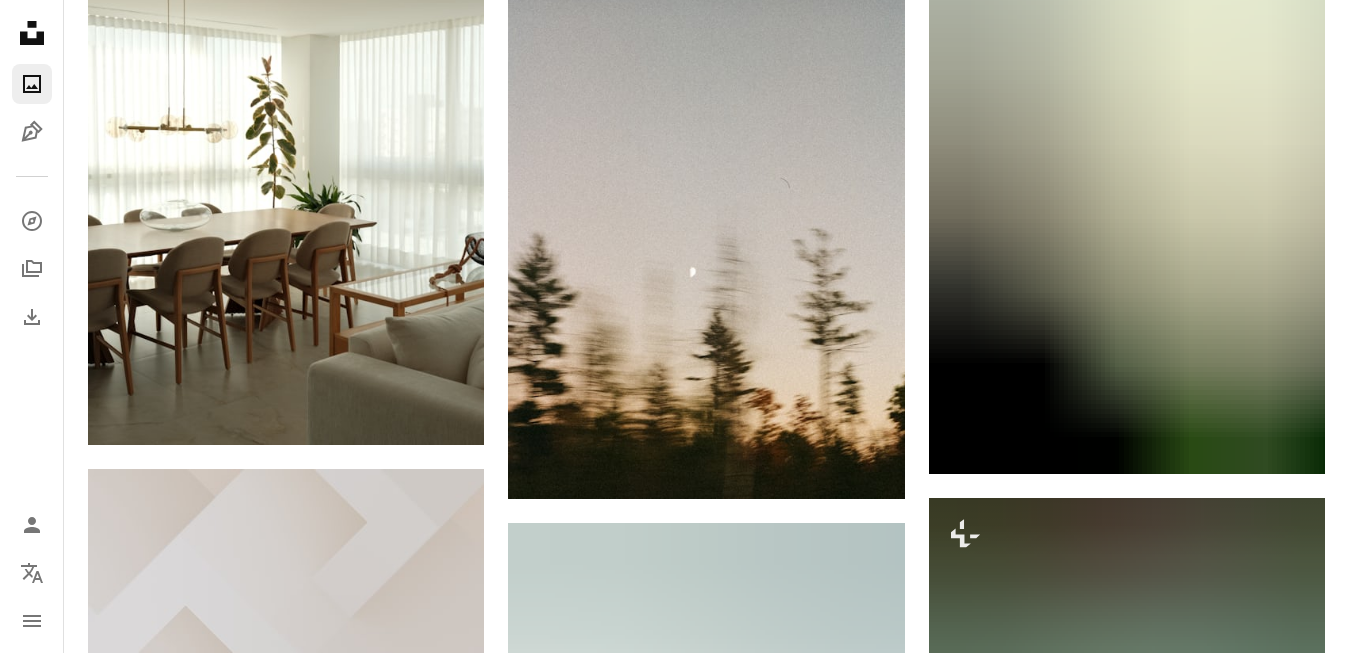 scroll, scrollTop: 4668, scrollLeft: 0, axis: vertical 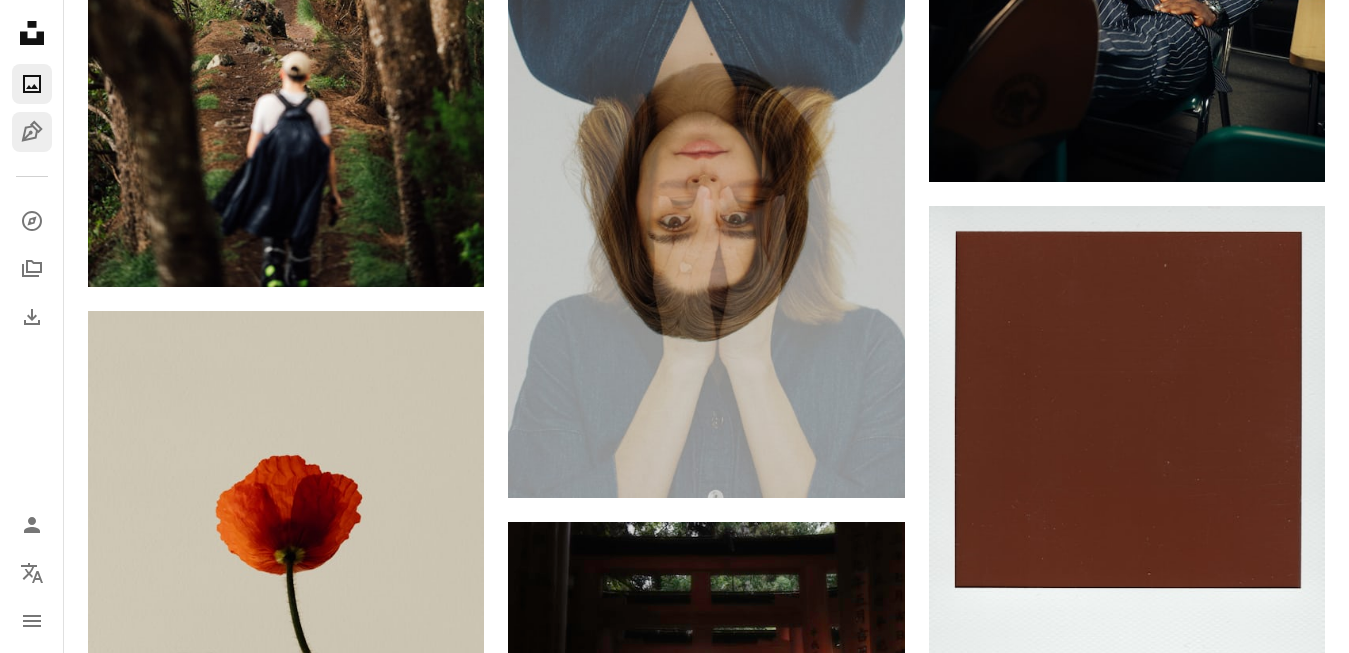 click on "Pen Tool" at bounding box center [32, 132] 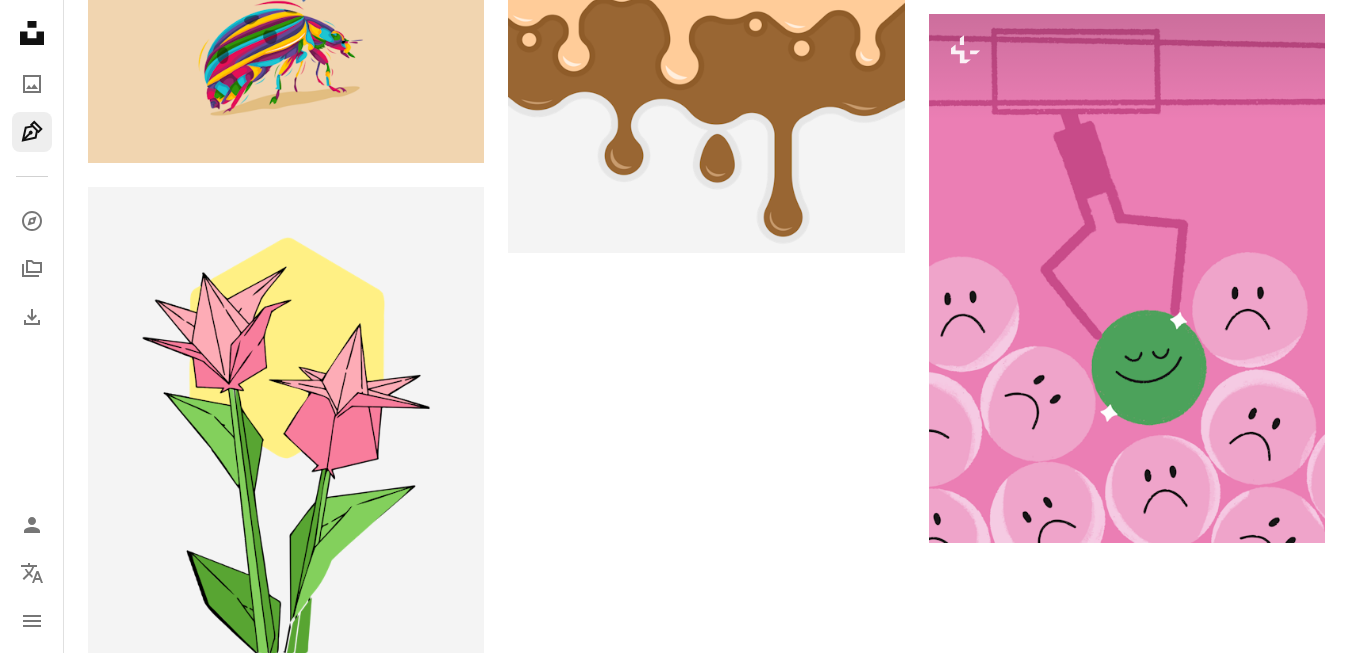 scroll, scrollTop: 0, scrollLeft: 0, axis: both 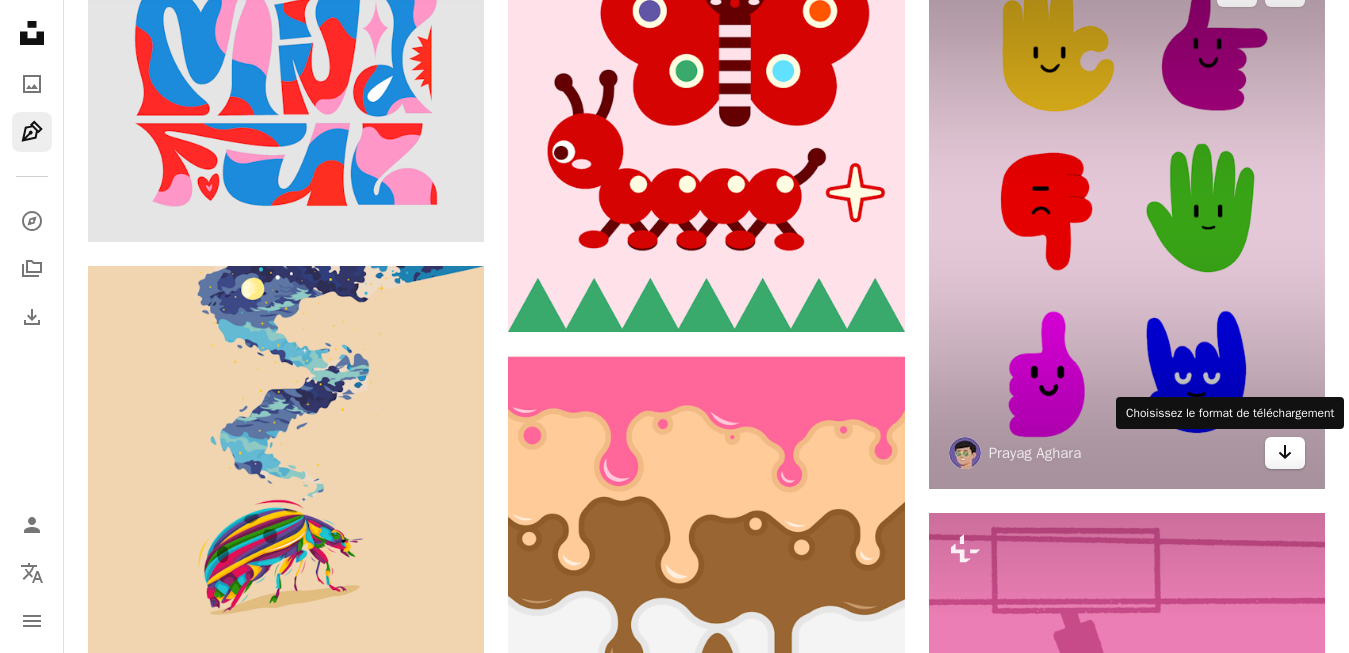 click on "Arrow pointing down" at bounding box center [1285, 453] 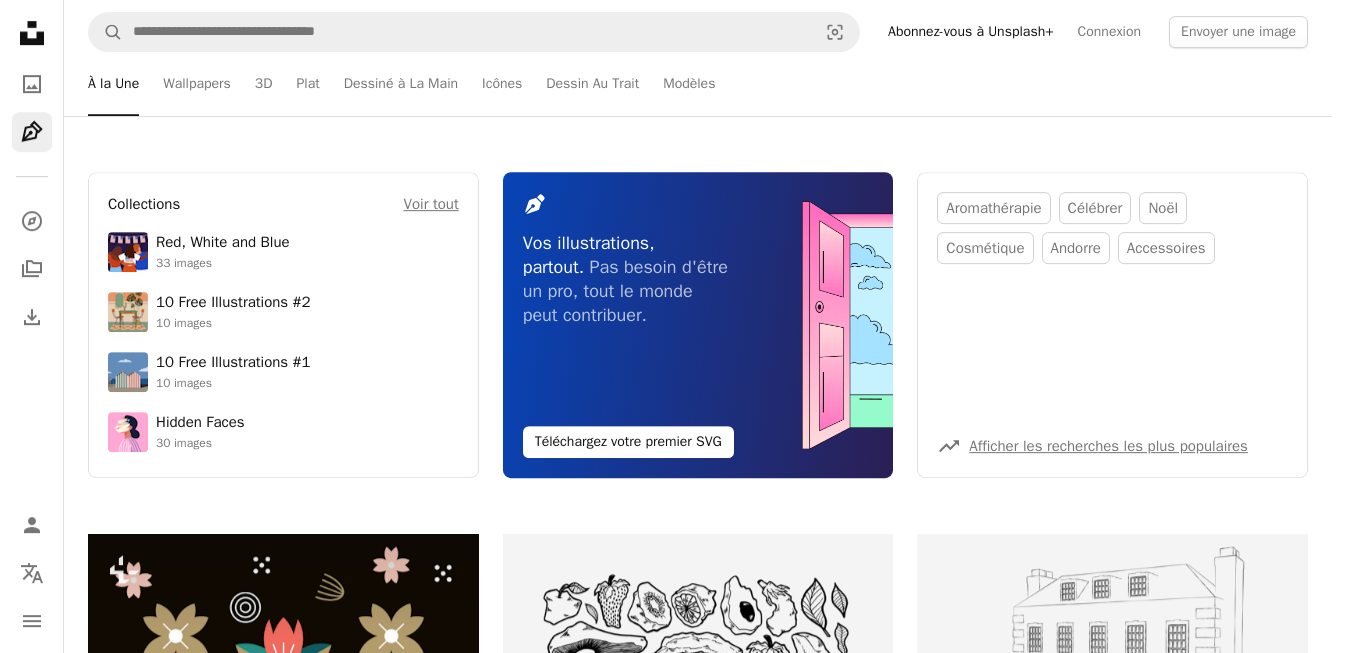 scroll, scrollTop: 0, scrollLeft: 0, axis: both 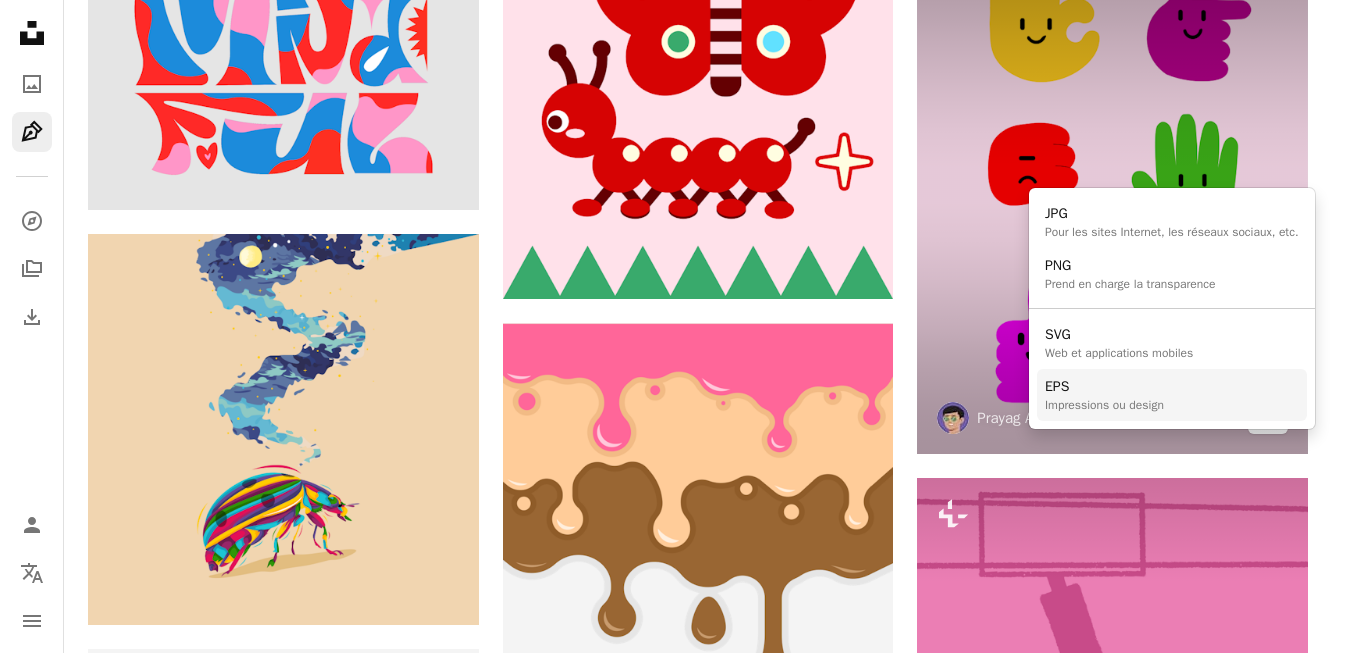 click on "Impressions ou design" at bounding box center (1104, 405) 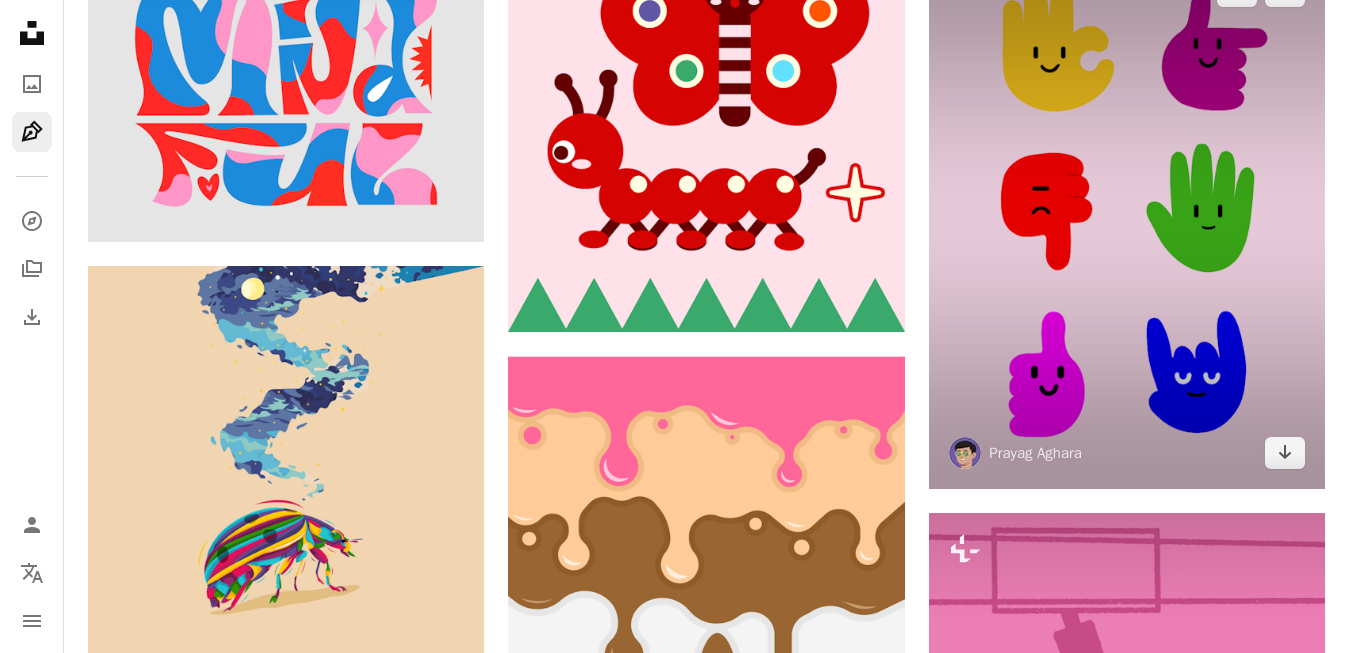 scroll, scrollTop: 2610, scrollLeft: 0, axis: vertical 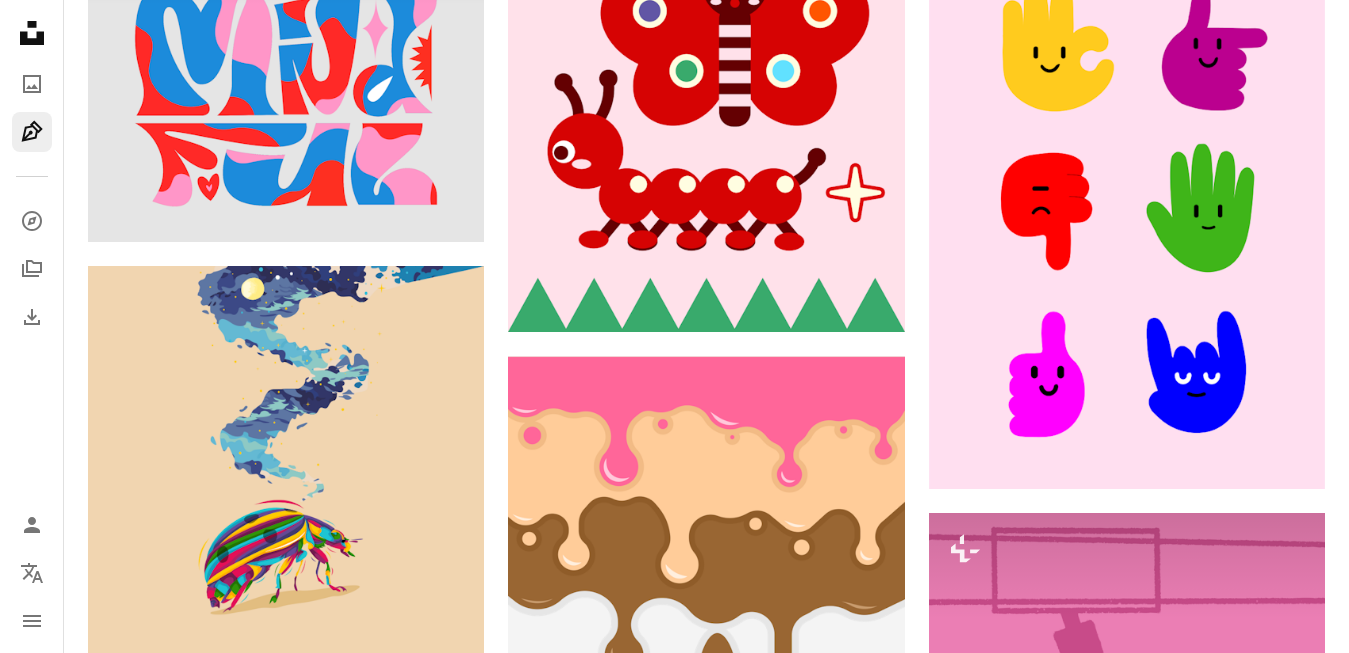 click on "Arrow pointing down" 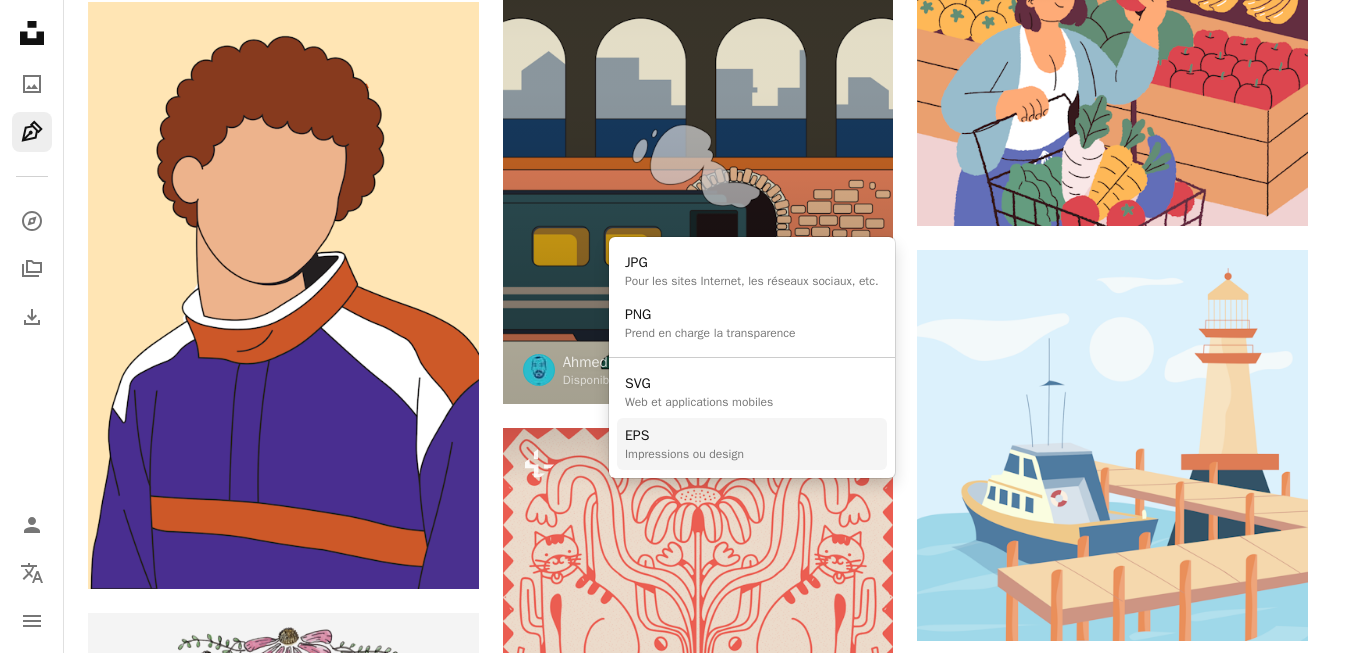 click on "Impressions ou design" at bounding box center (684, 454) 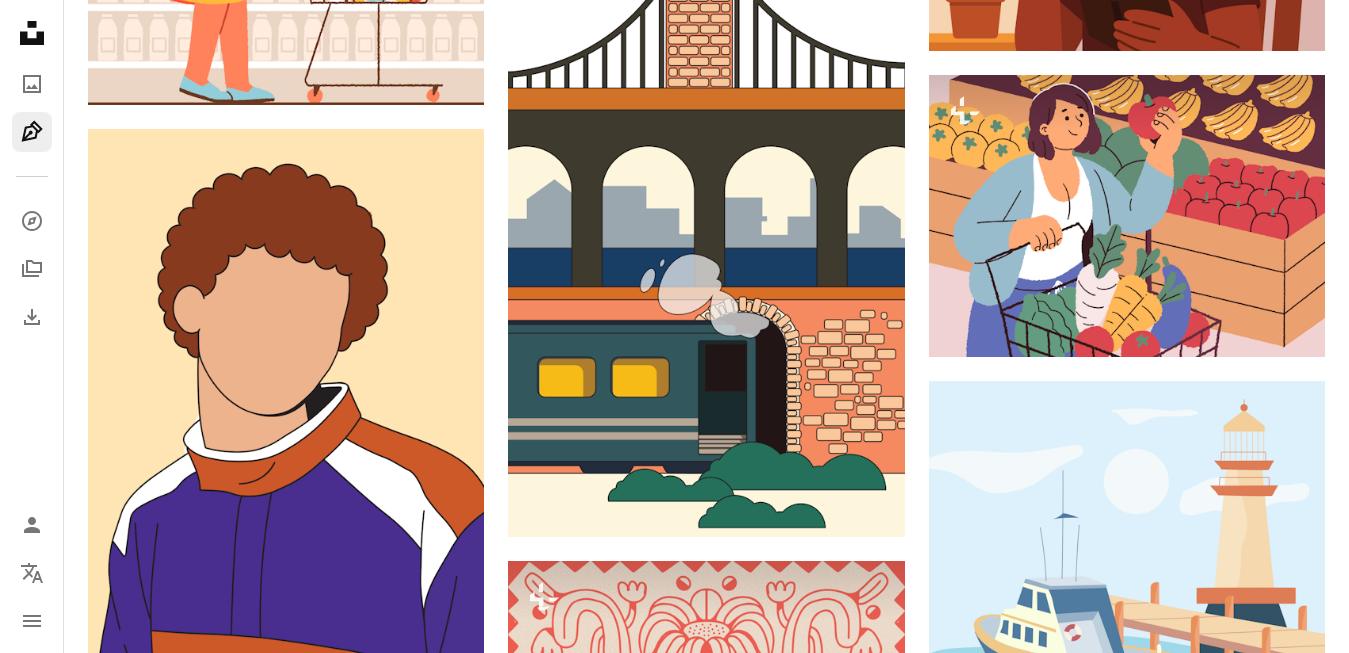 scroll, scrollTop: 9819, scrollLeft: 0, axis: vertical 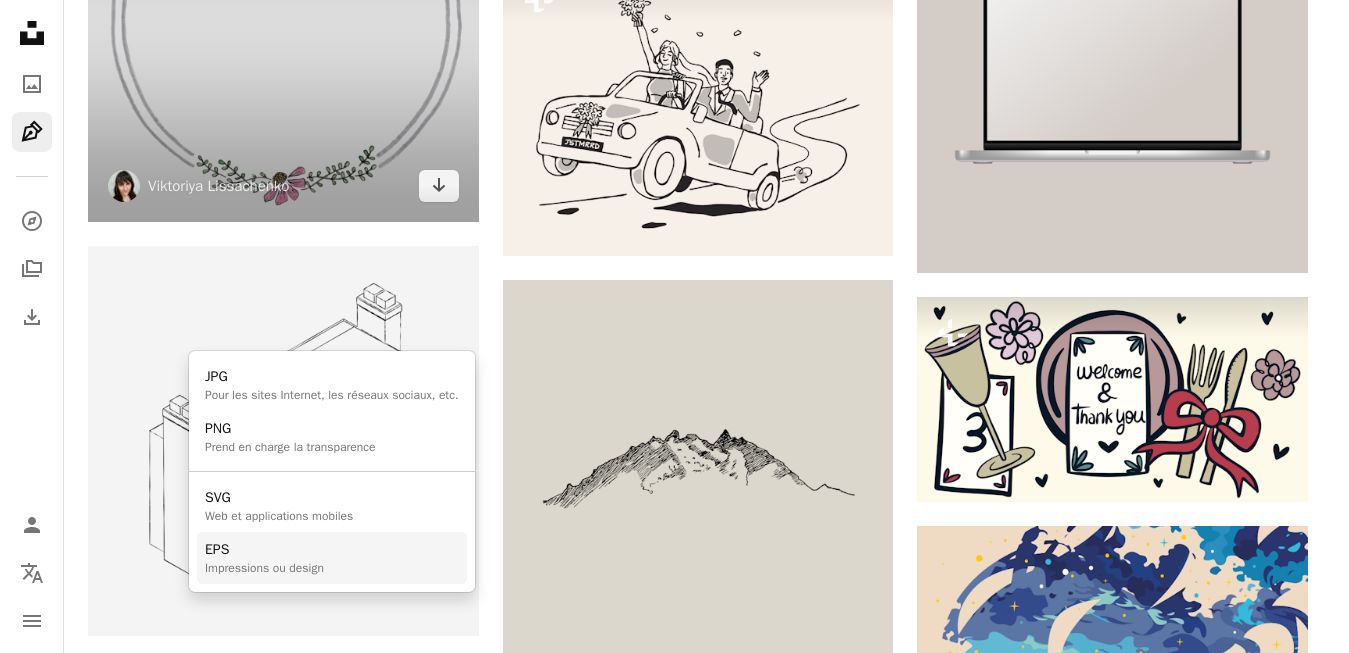 click on "Impressions ou design" at bounding box center [264, 568] 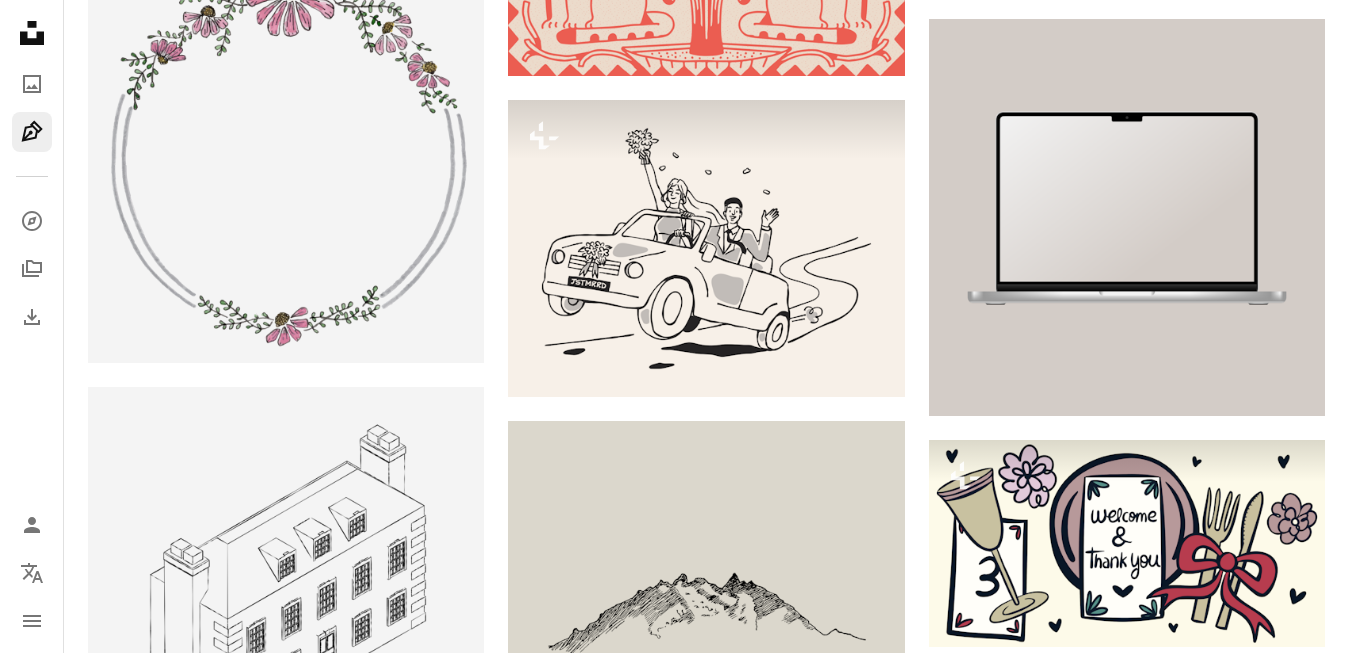 scroll, scrollTop: 10601, scrollLeft: 0, axis: vertical 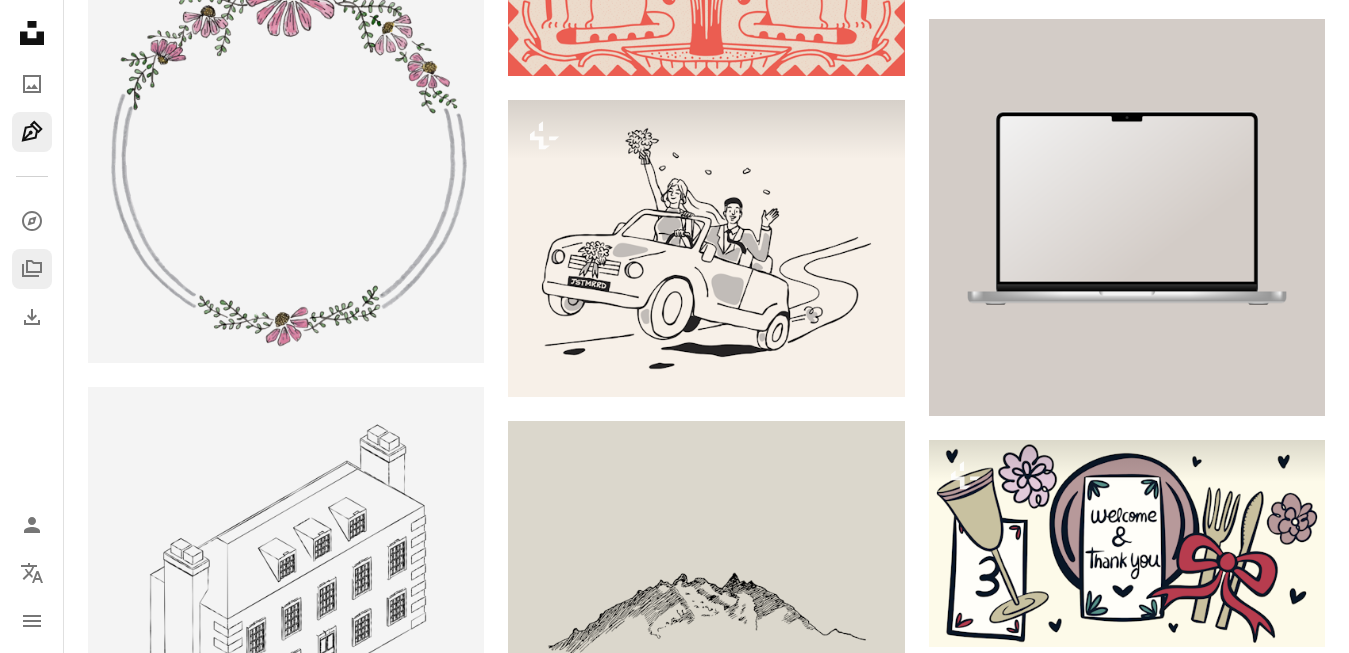 click 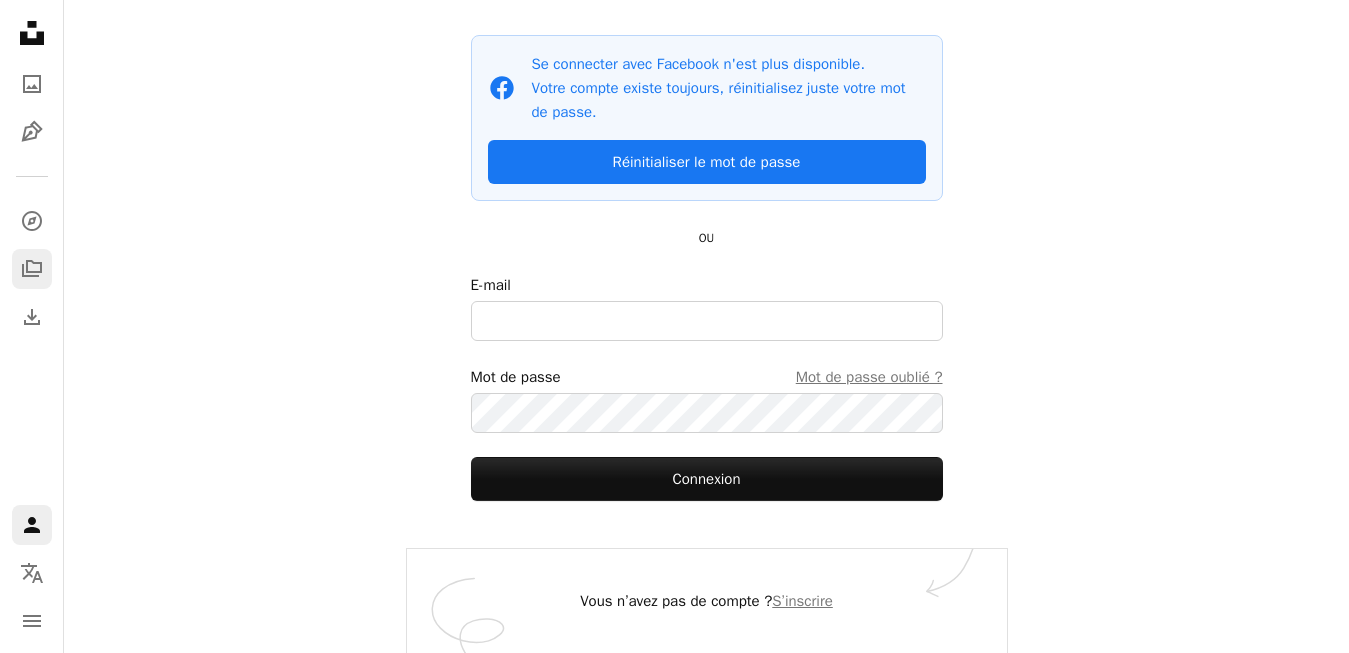 scroll, scrollTop: 0, scrollLeft: 0, axis: both 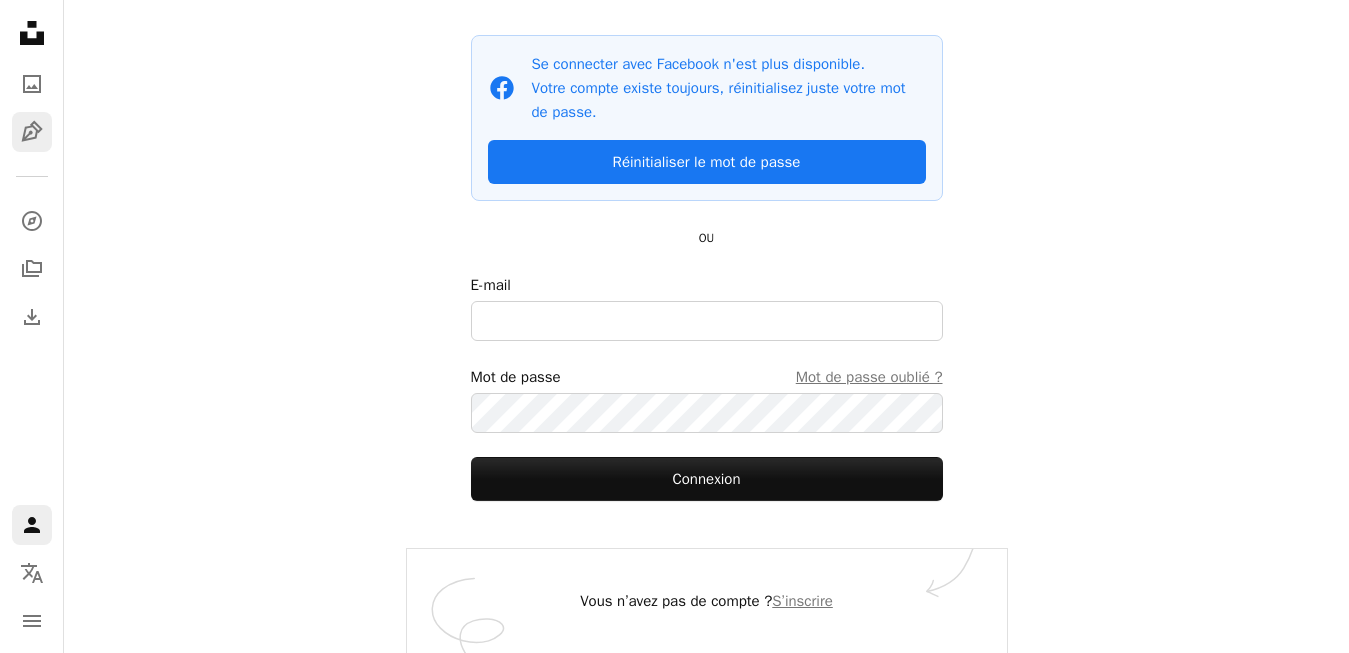 click 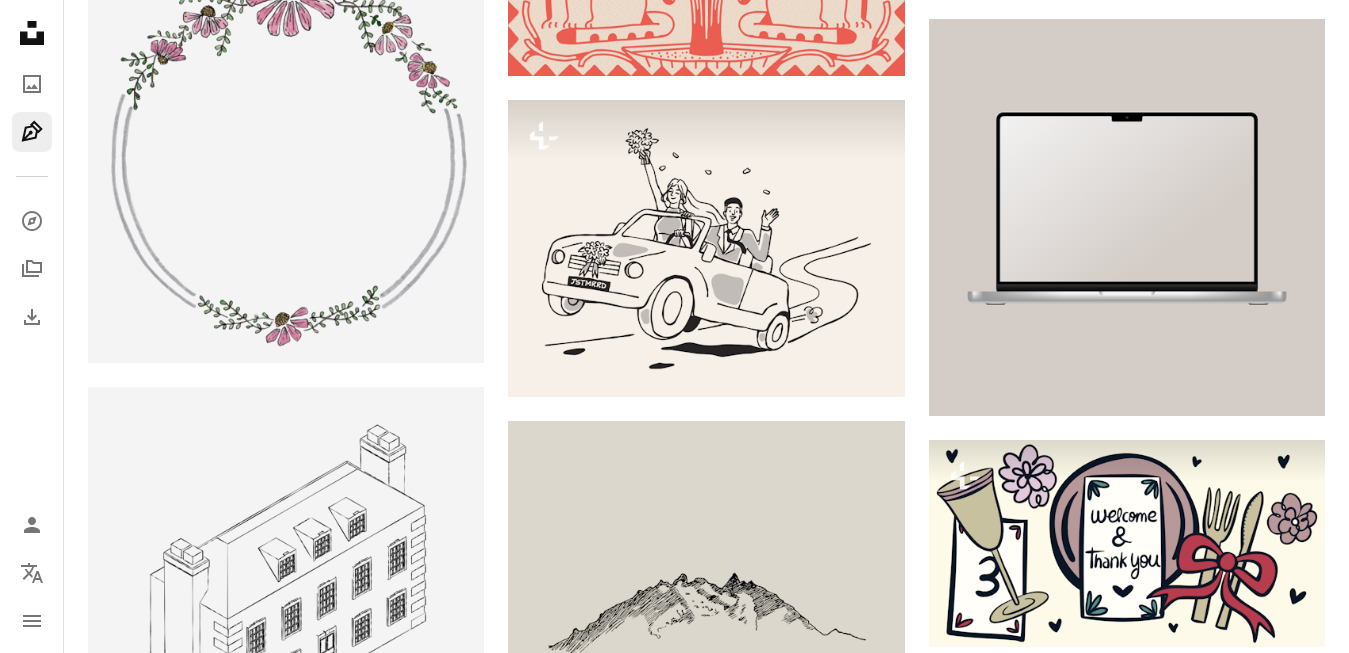 scroll, scrollTop: 391, scrollLeft: 0, axis: vertical 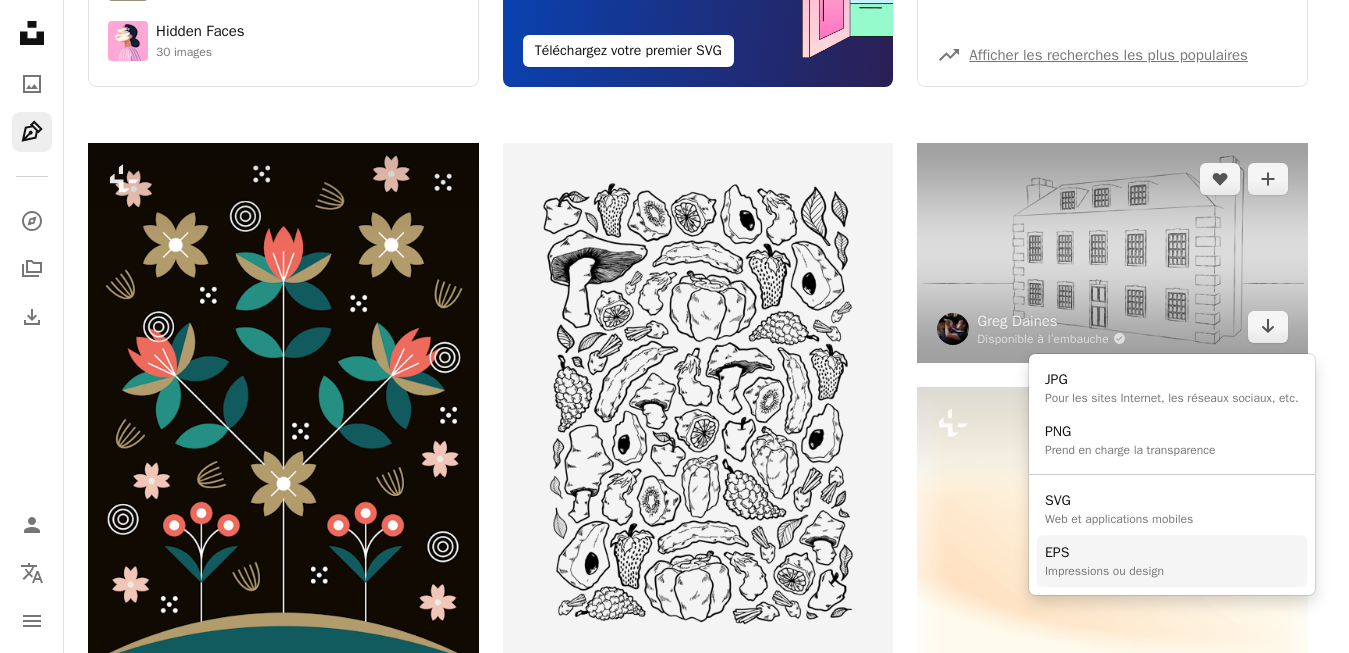 click on "Impressions ou design" at bounding box center [1104, 571] 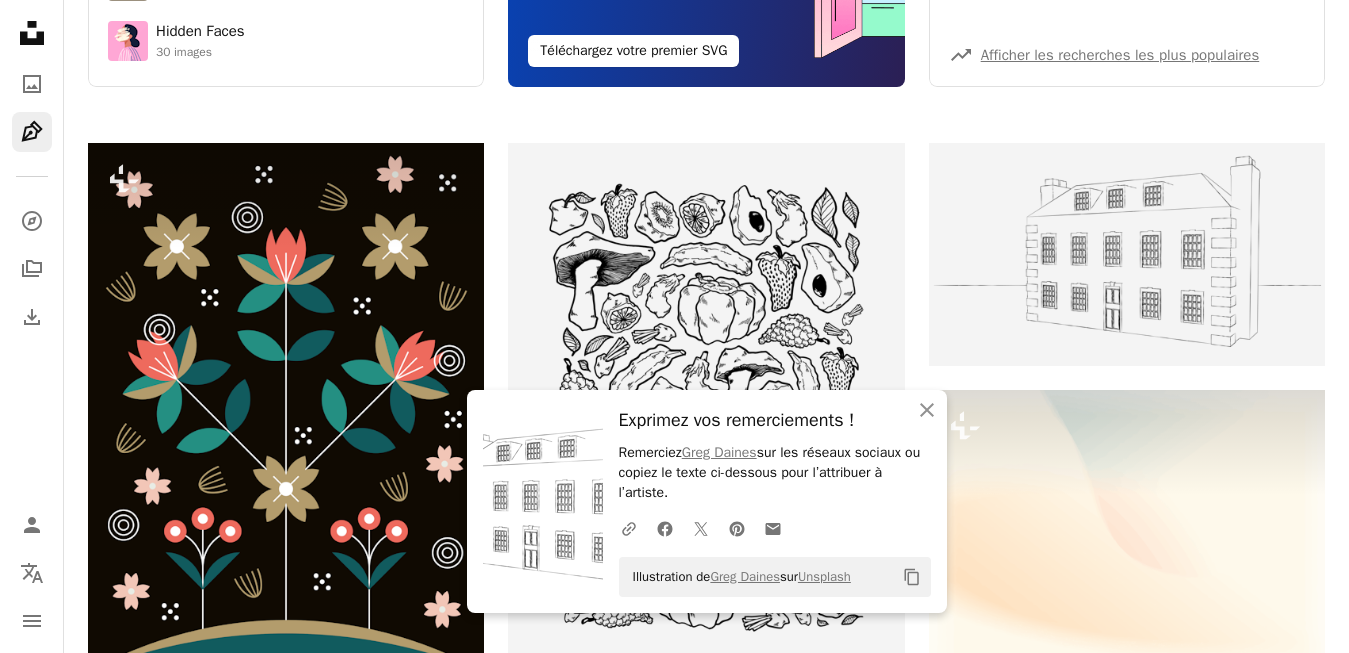 scroll, scrollTop: 391, scrollLeft: 0, axis: vertical 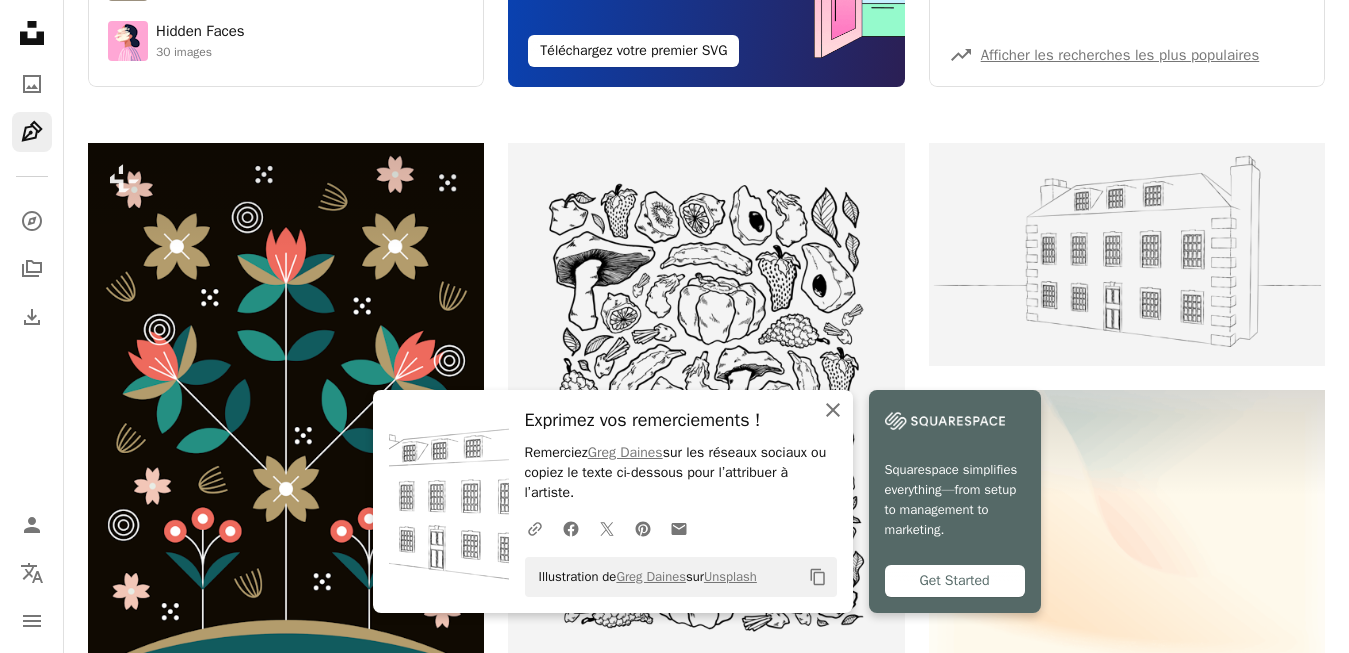 click on "An X shape" 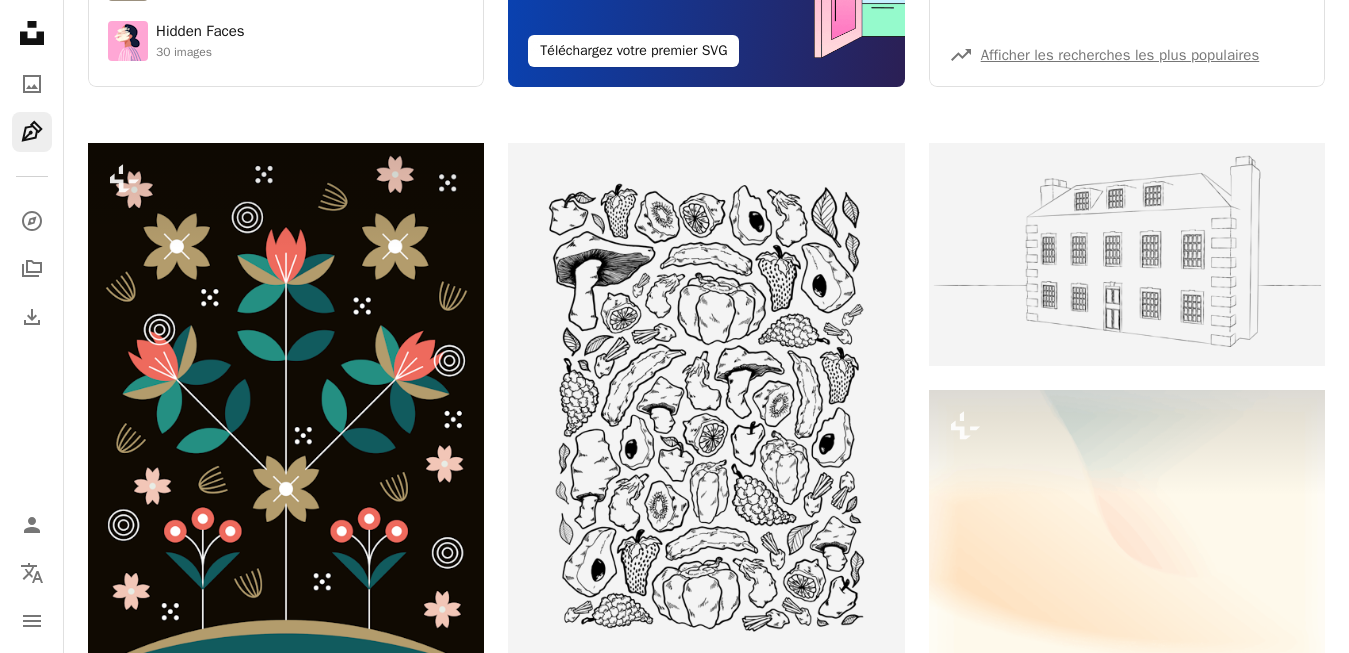 scroll, scrollTop: 1204, scrollLeft: 0, axis: vertical 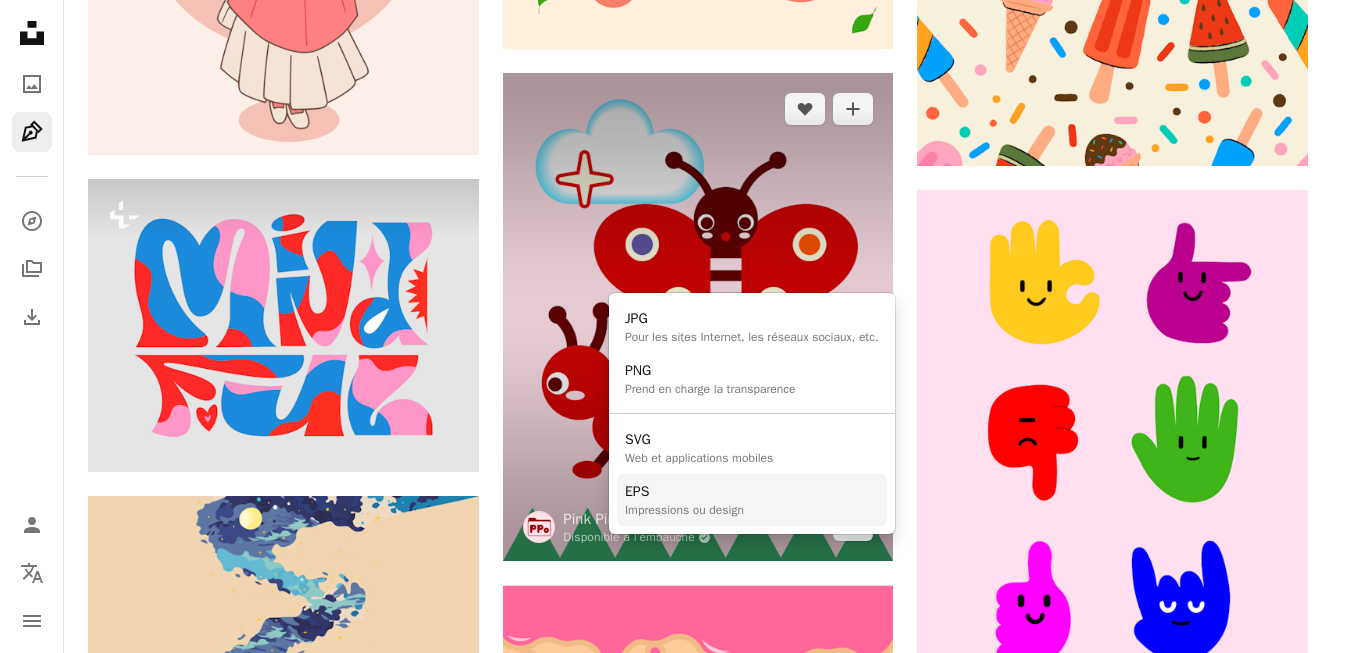 click on "Impressions ou design" at bounding box center (684, 510) 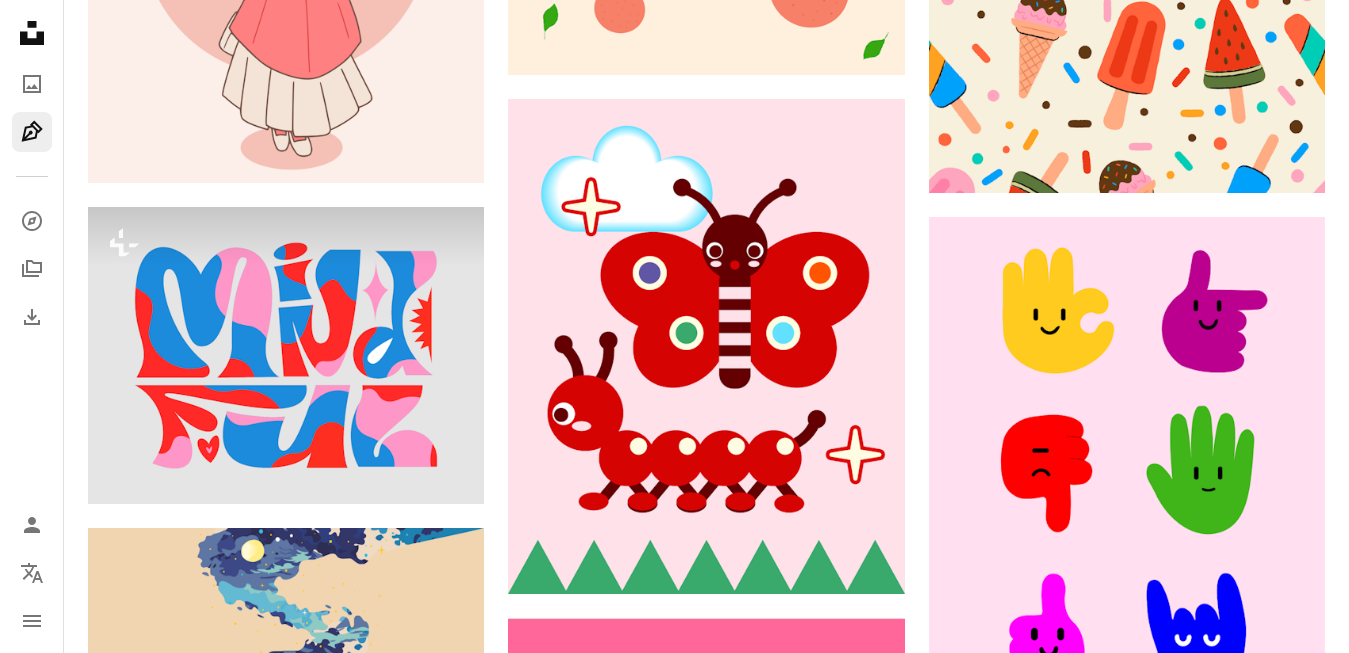 scroll, scrollTop: 2348, scrollLeft: 0, axis: vertical 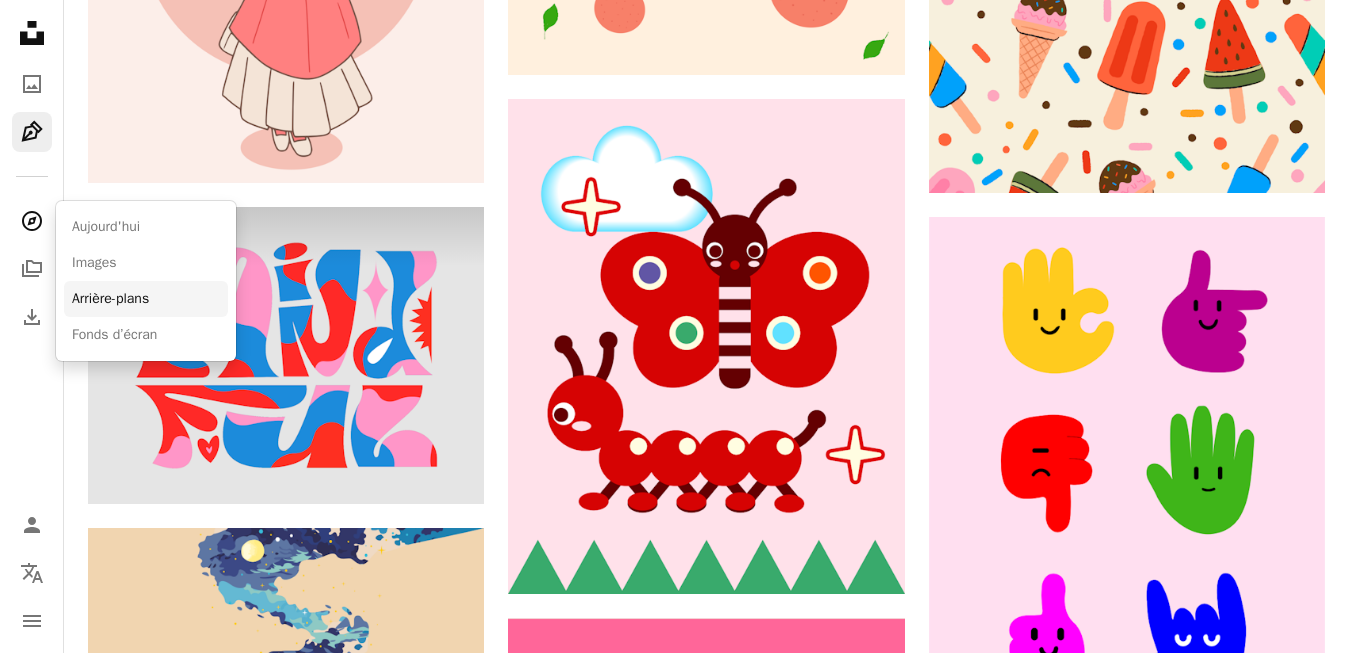 click on "Arrière-plans" at bounding box center [146, 299] 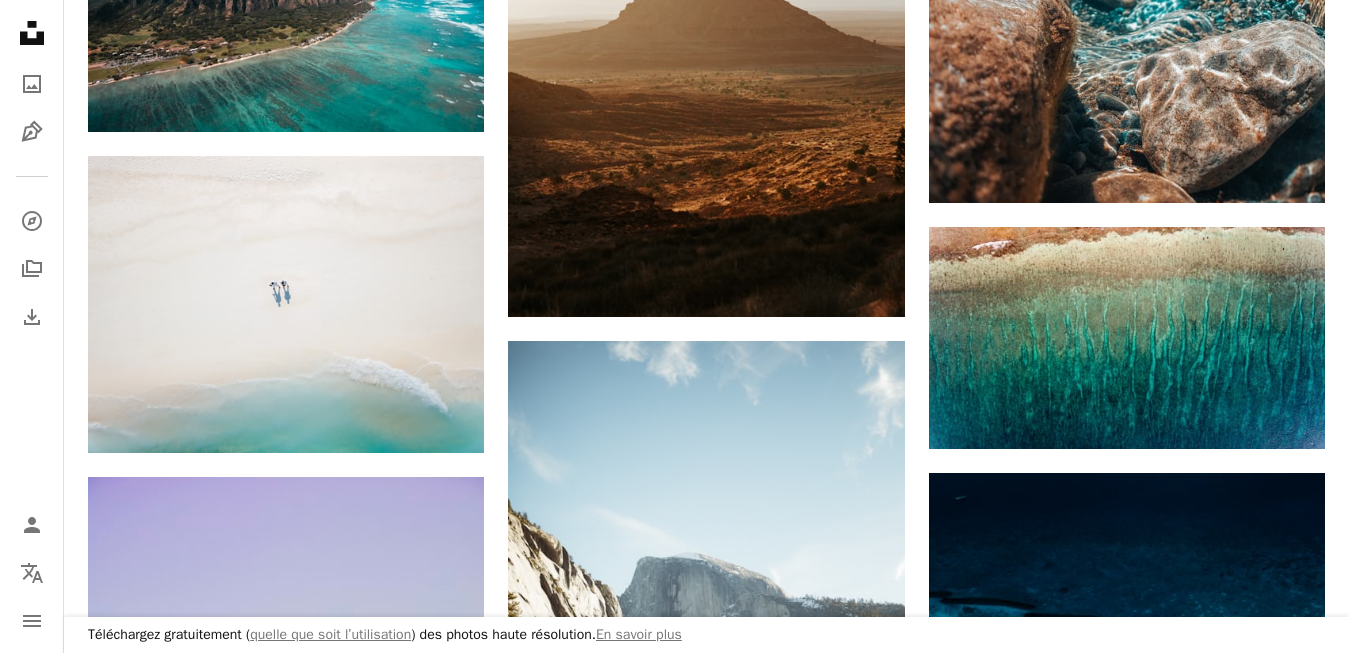 scroll, scrollTop: 0, scrollLeft: 0, axis: both 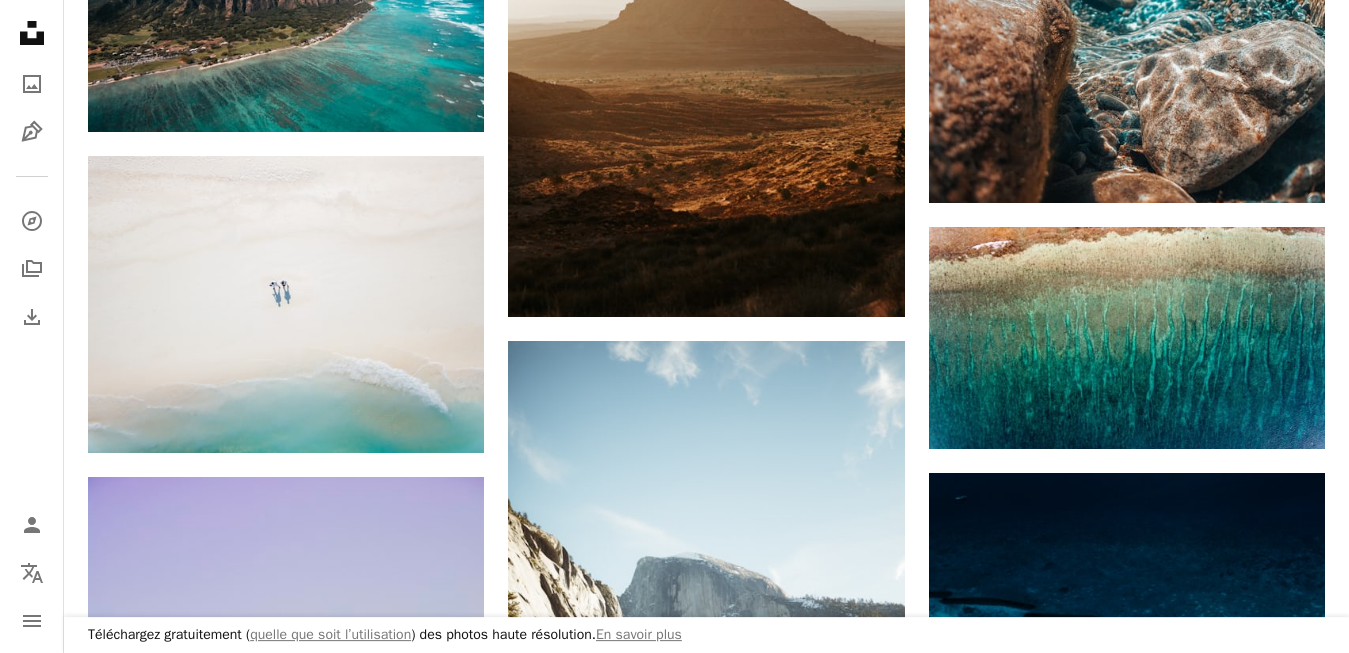 click on "Arrière Plans De Couleur" at bounding box center [738, -1649] 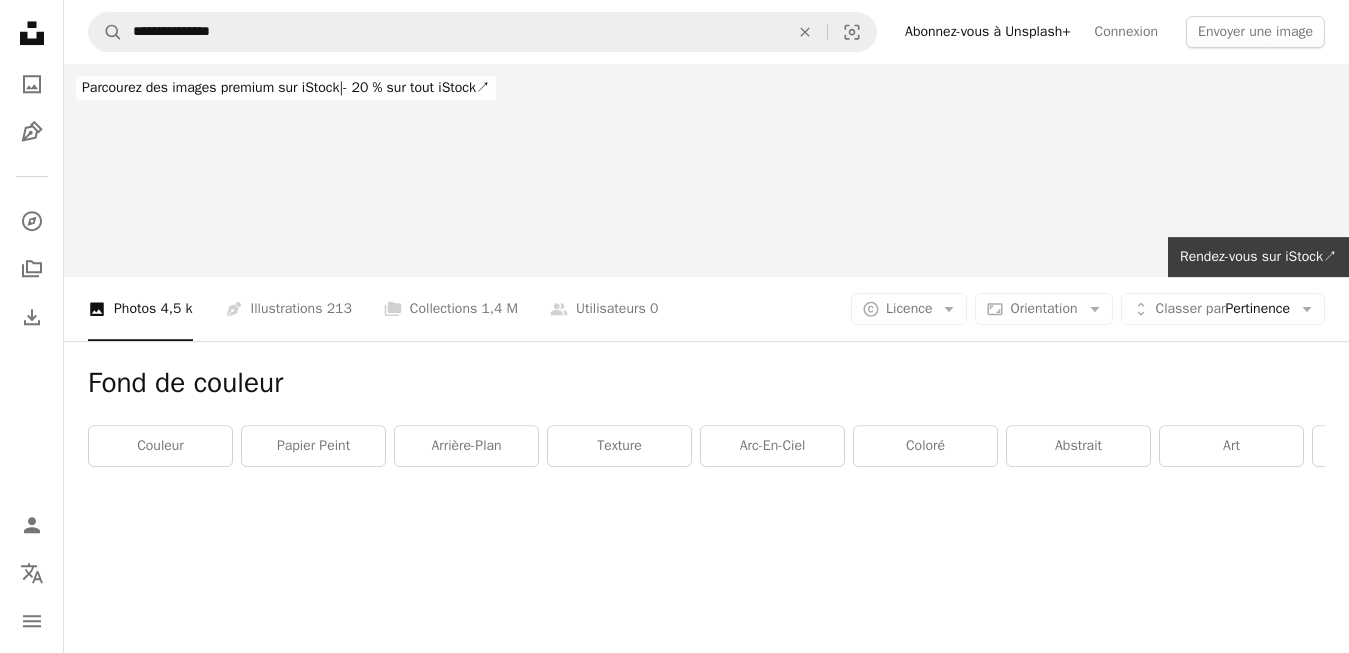 scroll, scrollTop: 0, scrollLeft: 0, axis: both 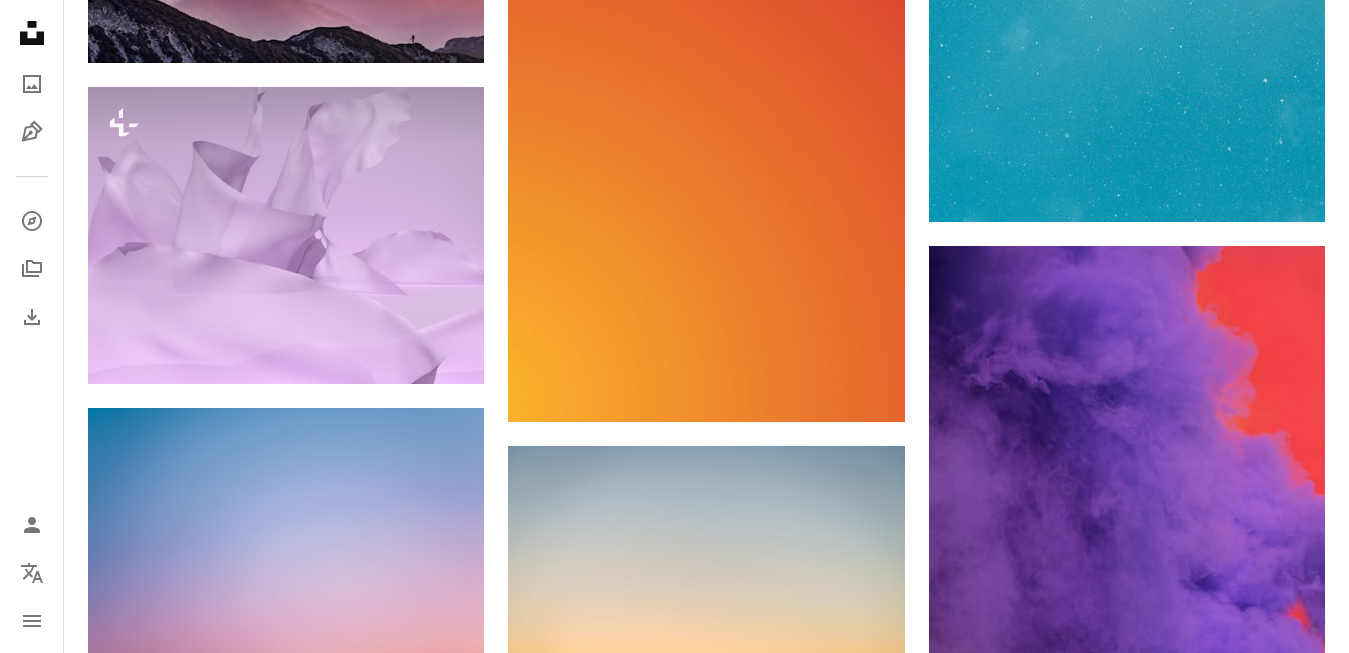 click 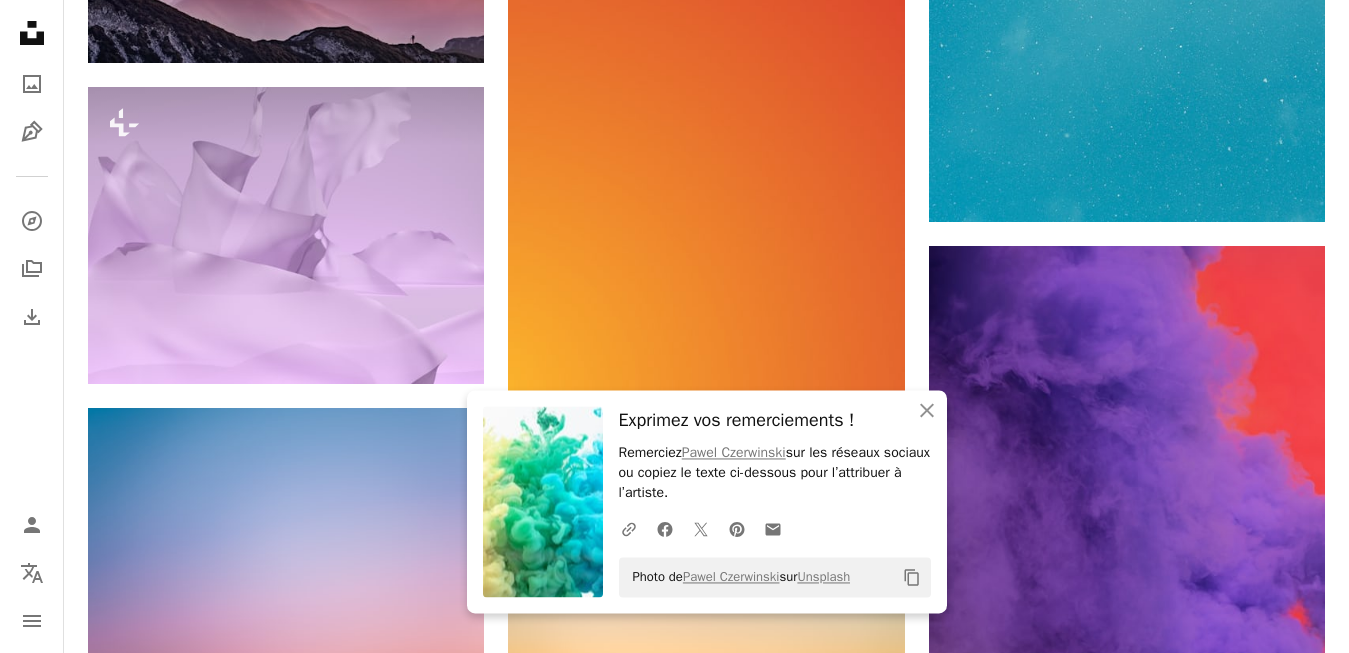 click on "Arrow pointing down" at bounding box center (444, -1374) 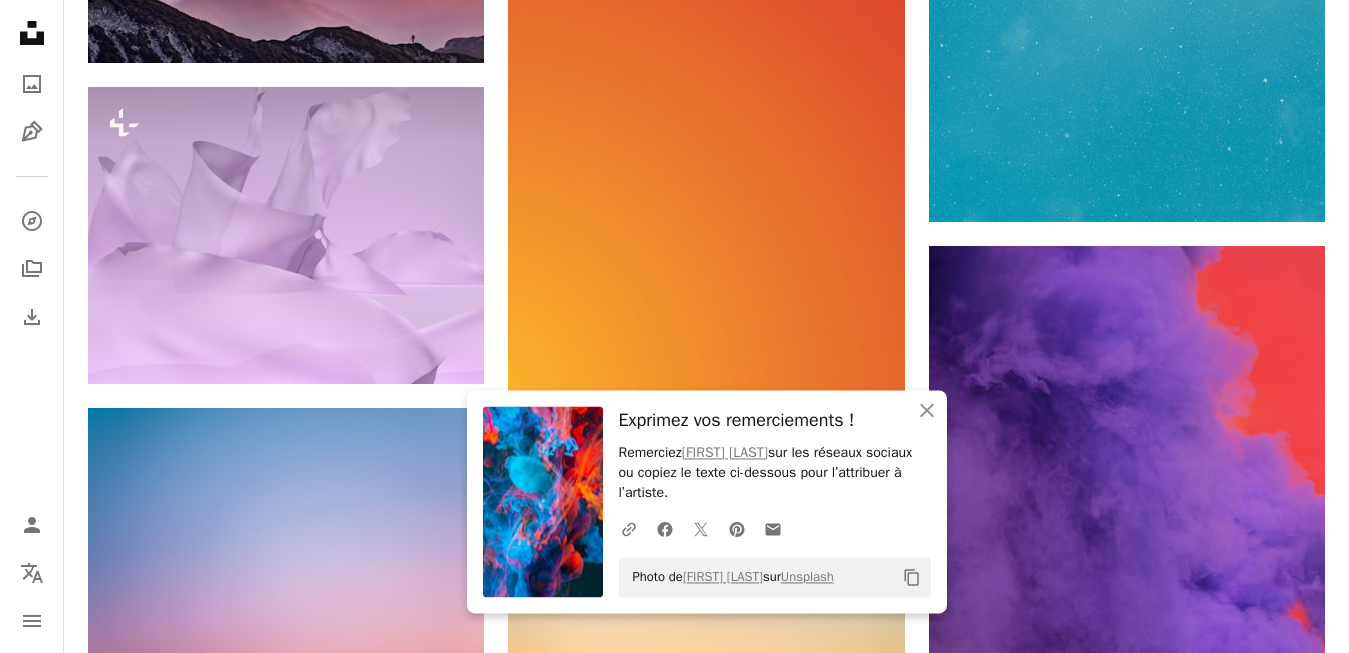 click on "Arrow pointing down" at bounding box center (1285, -1078) 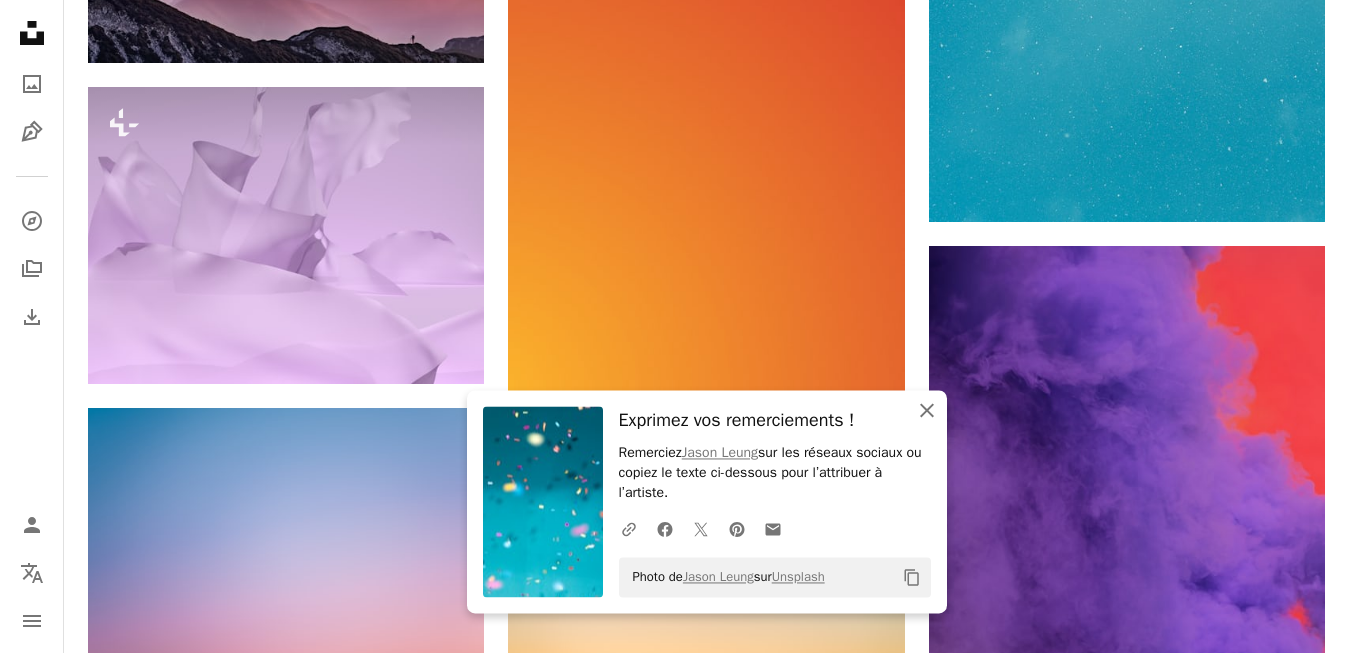 click on "An X shape" 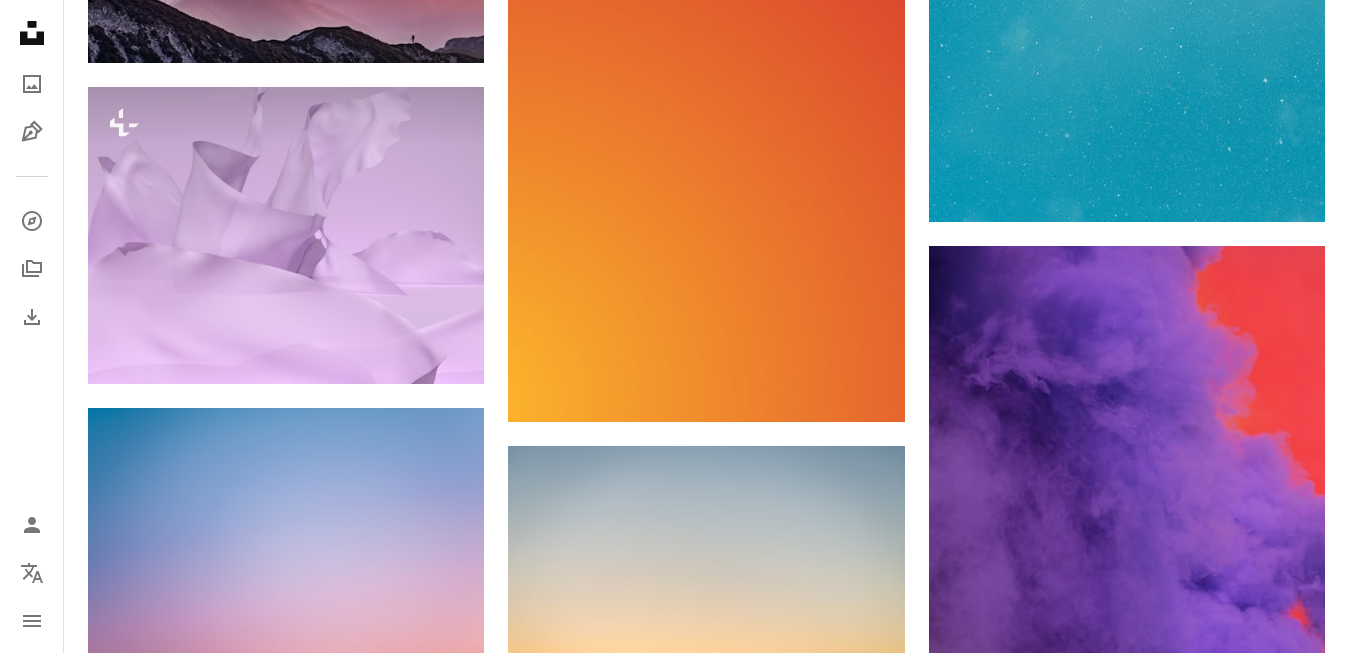 scroll, scrollTop: 3755, scrollLeft: 0, axis: vertical 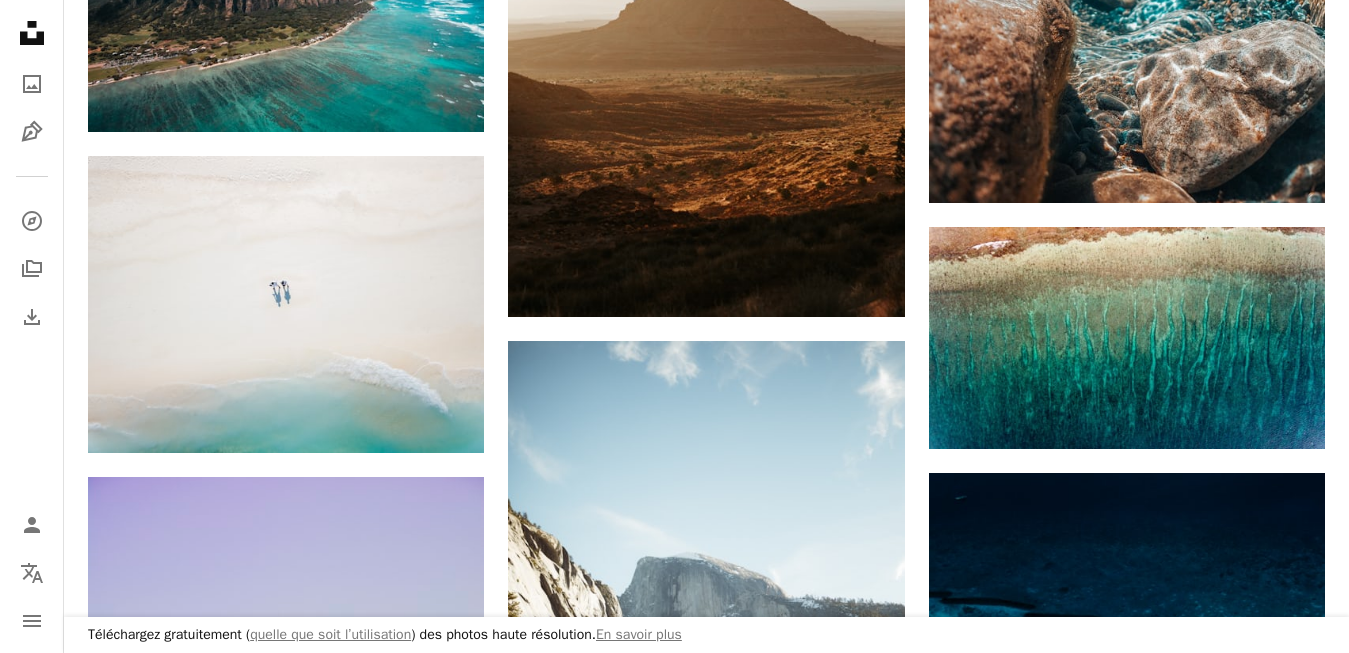 click on "Chevron right" 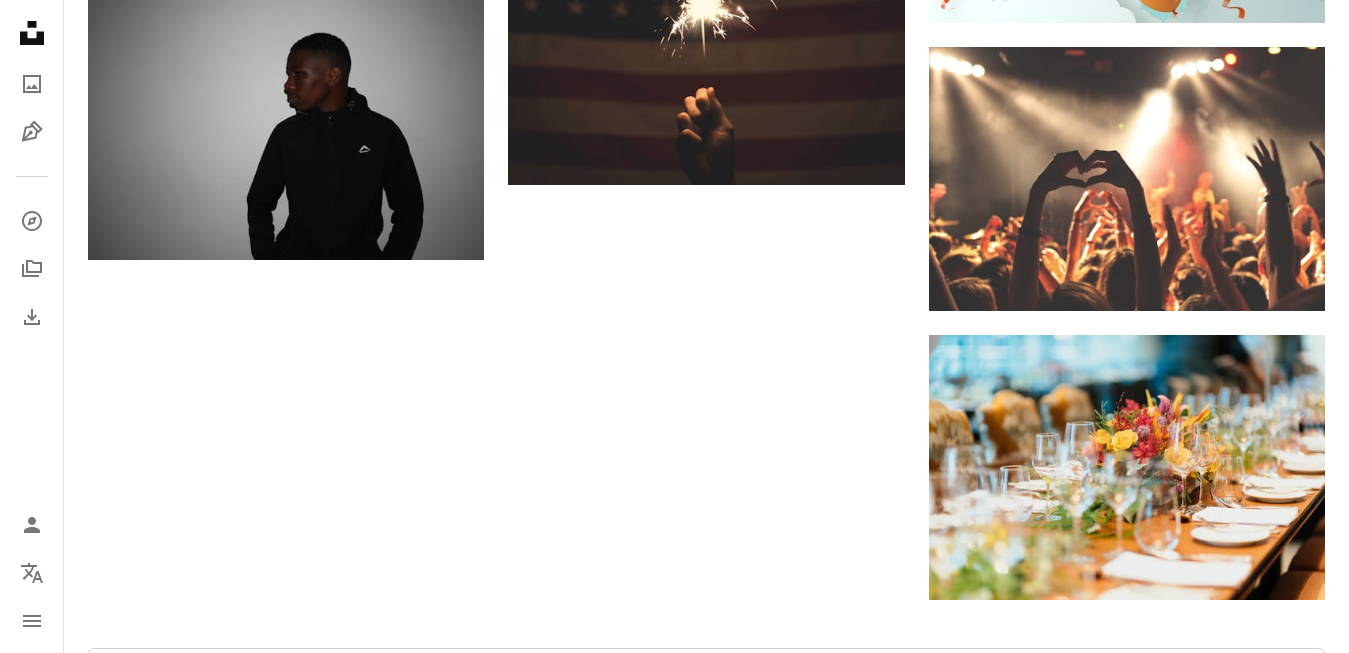 scroll, scrollTop: 663, scrollLeft: 0, axis: vertical 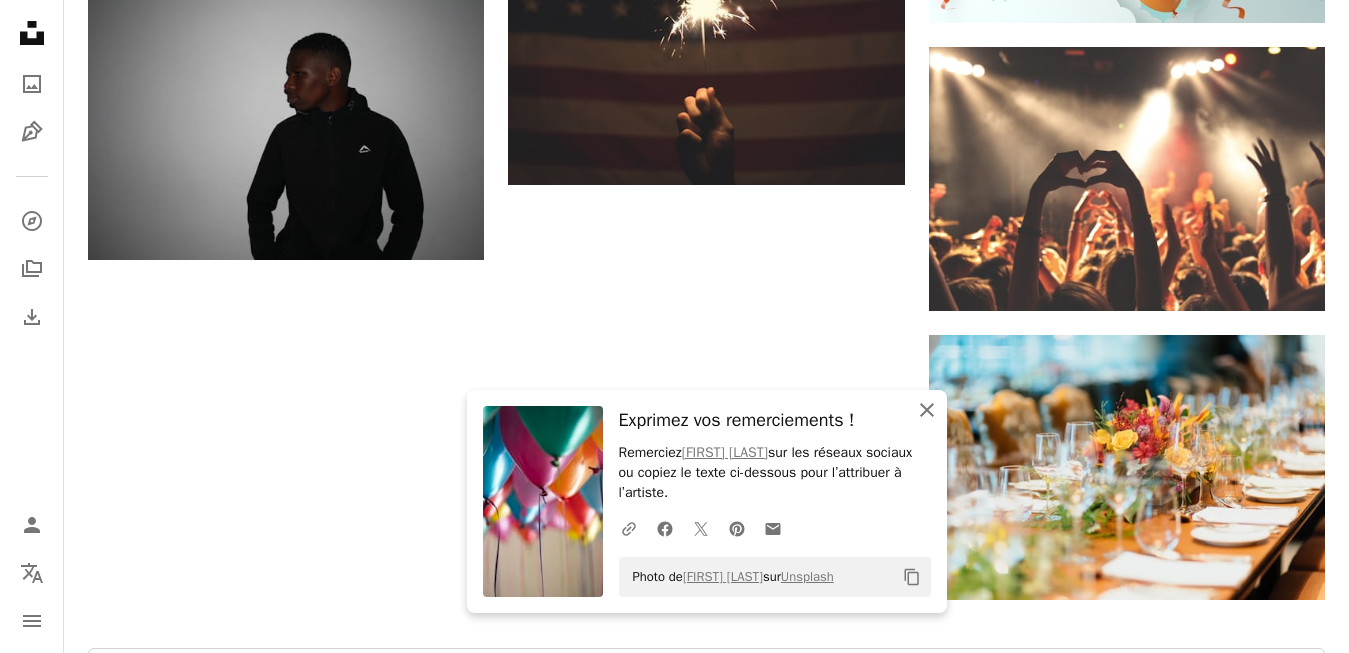 click 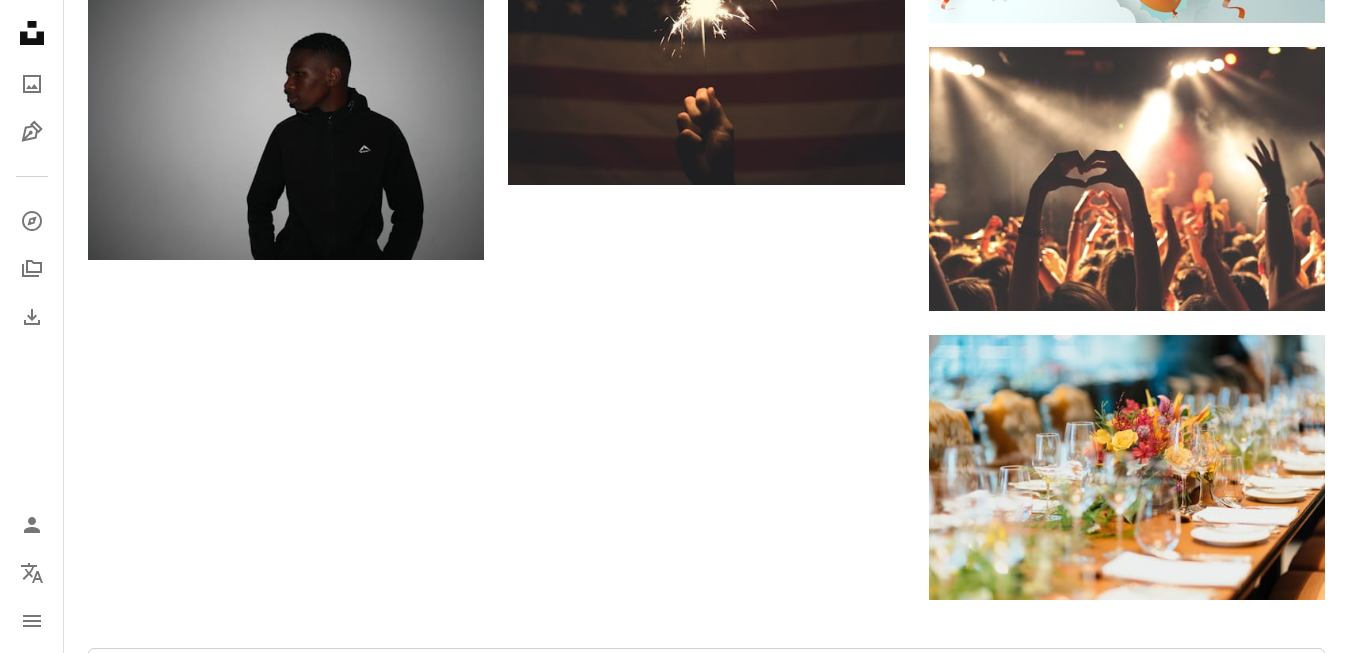 click on "Arrow pointing down" 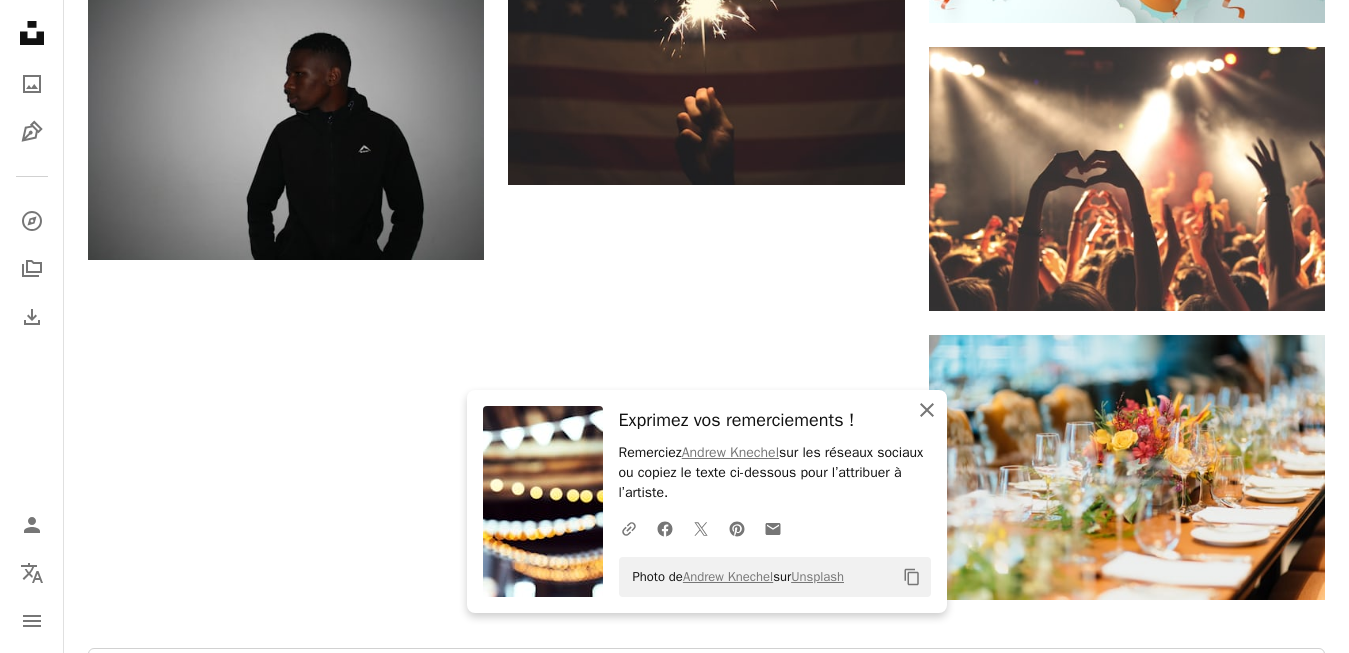 click on "An X shape" 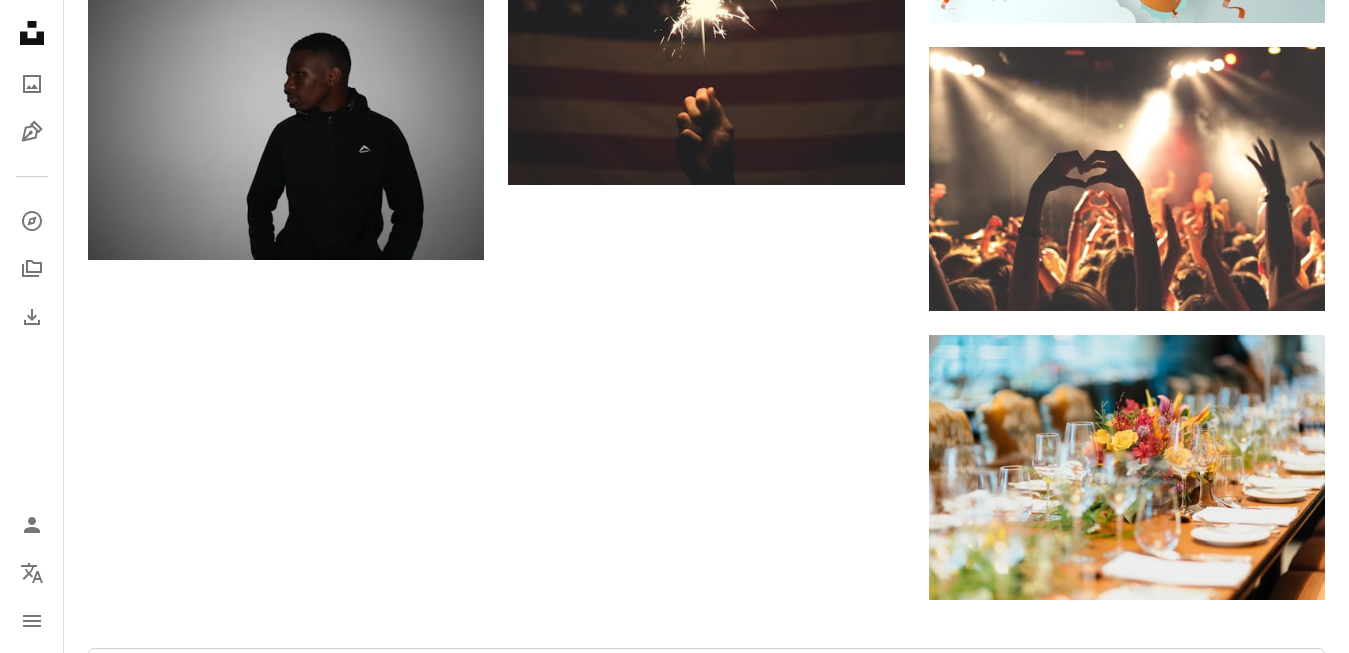 scroll, scrollTop: 1462, scrollLeft: 0, axis: vertical 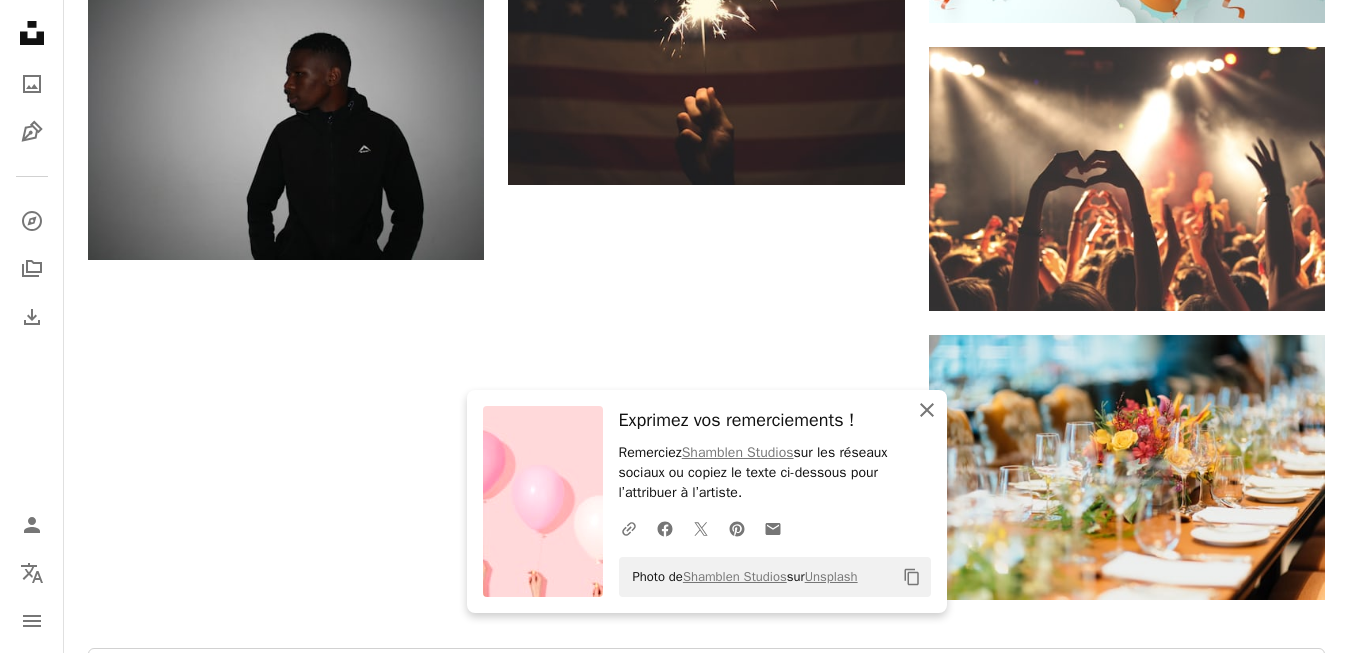 click on "An X shape" 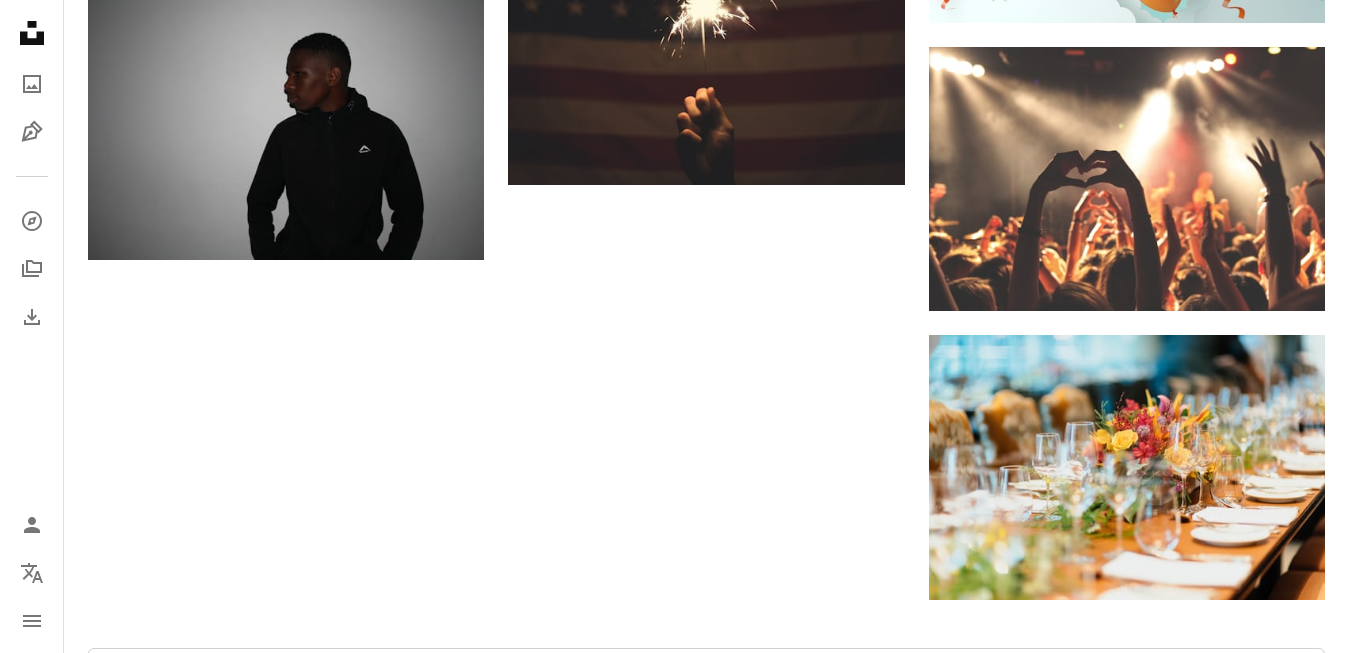 scroll, scrollTop: 1853, scrollLeft: 0, axis: vertical 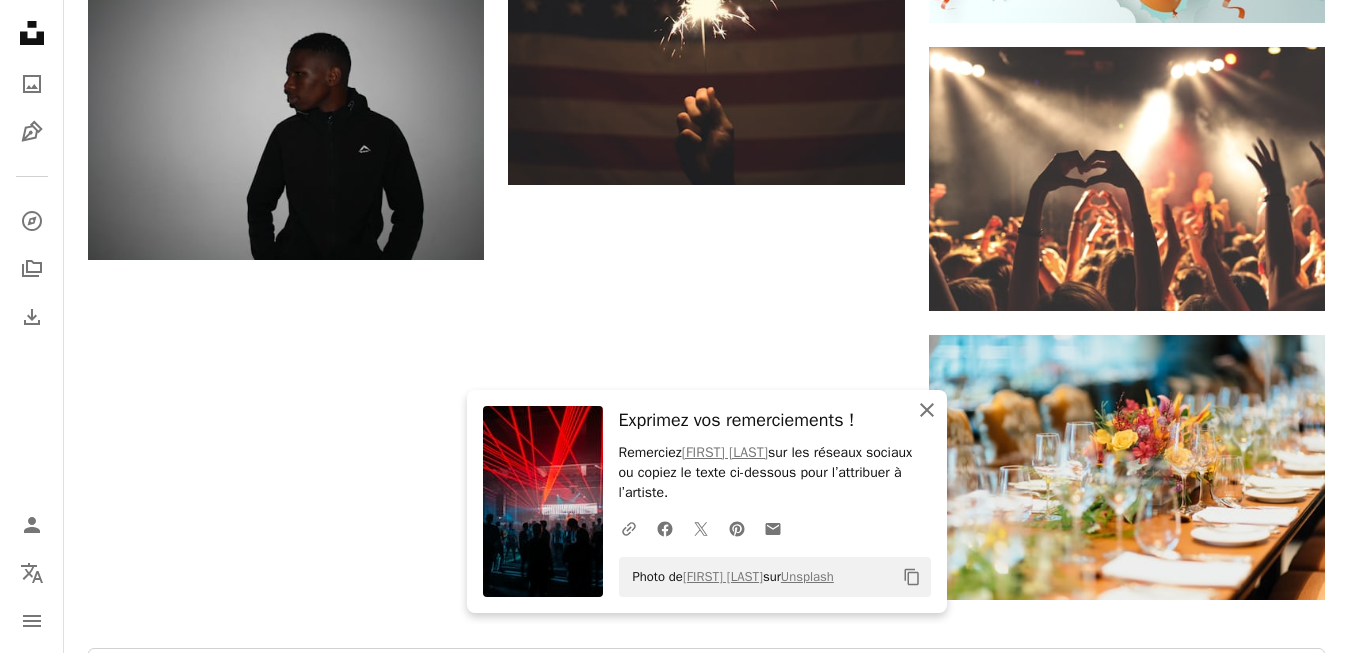click on "An X shape" 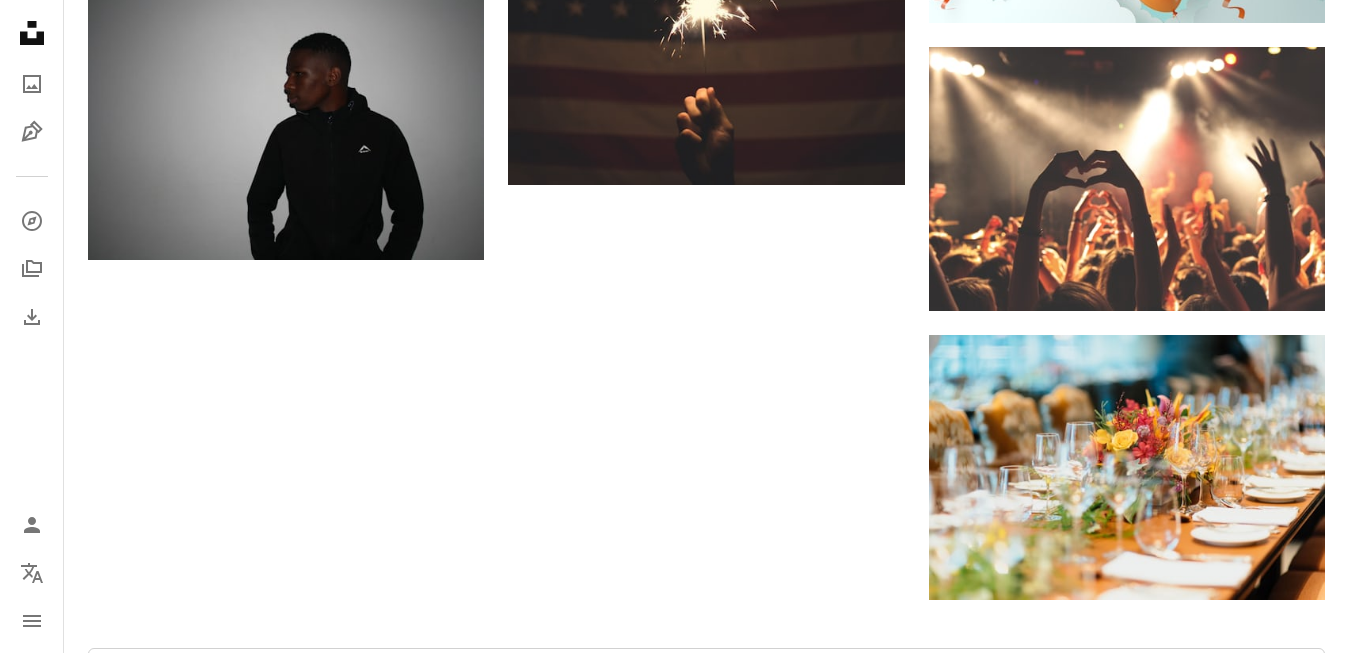 scroll, scrollTop: 2499, scrollLeft: 0, axis: vertical 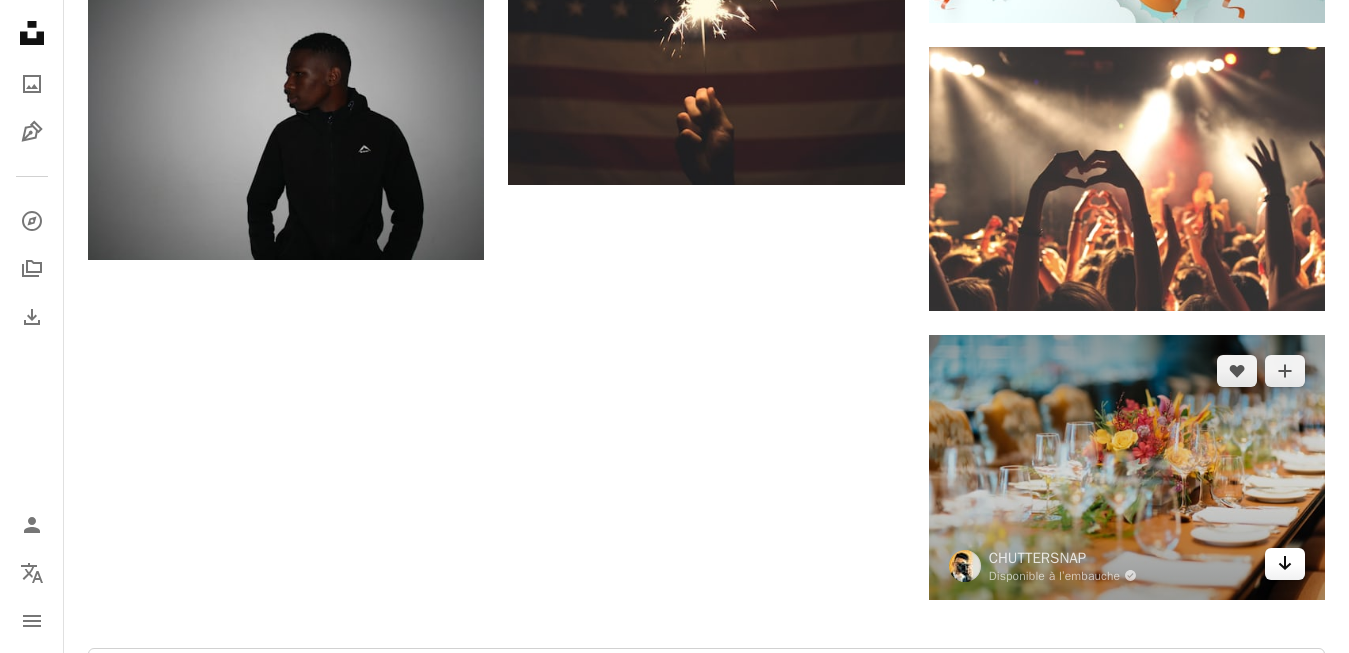 click on "Arrow pointing down" at bounding box center (1285, 564) 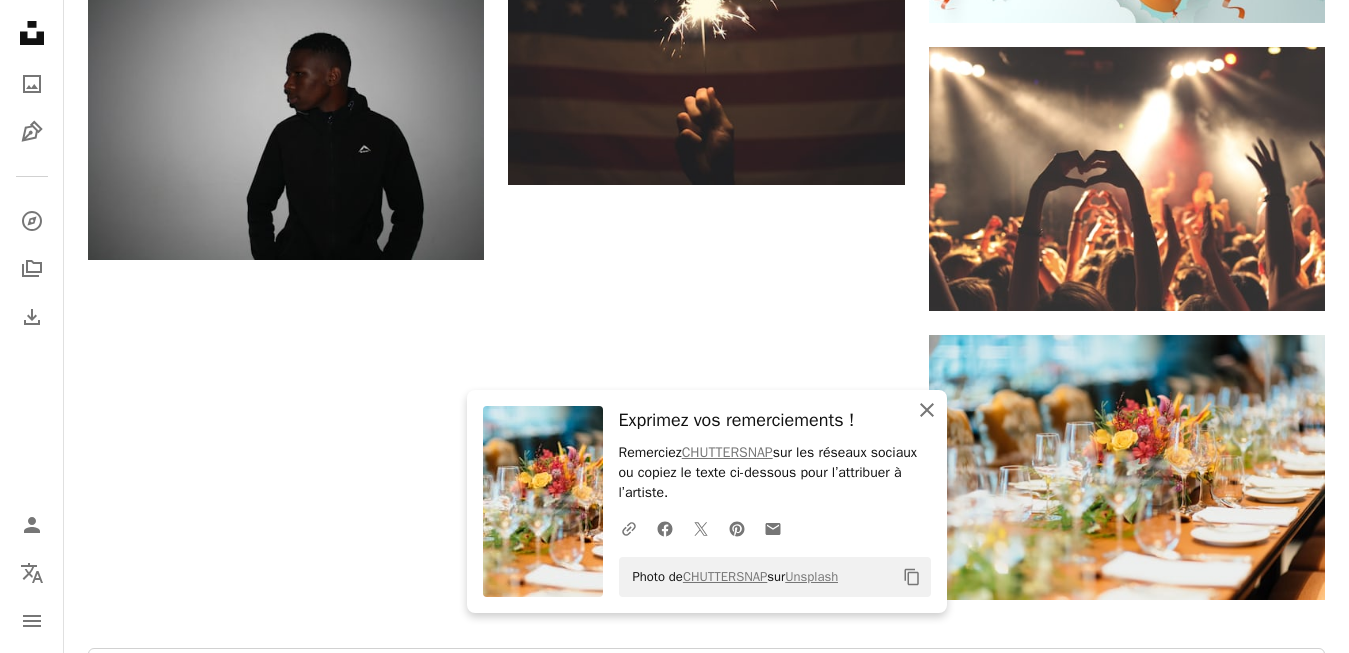 click on "An X shape" 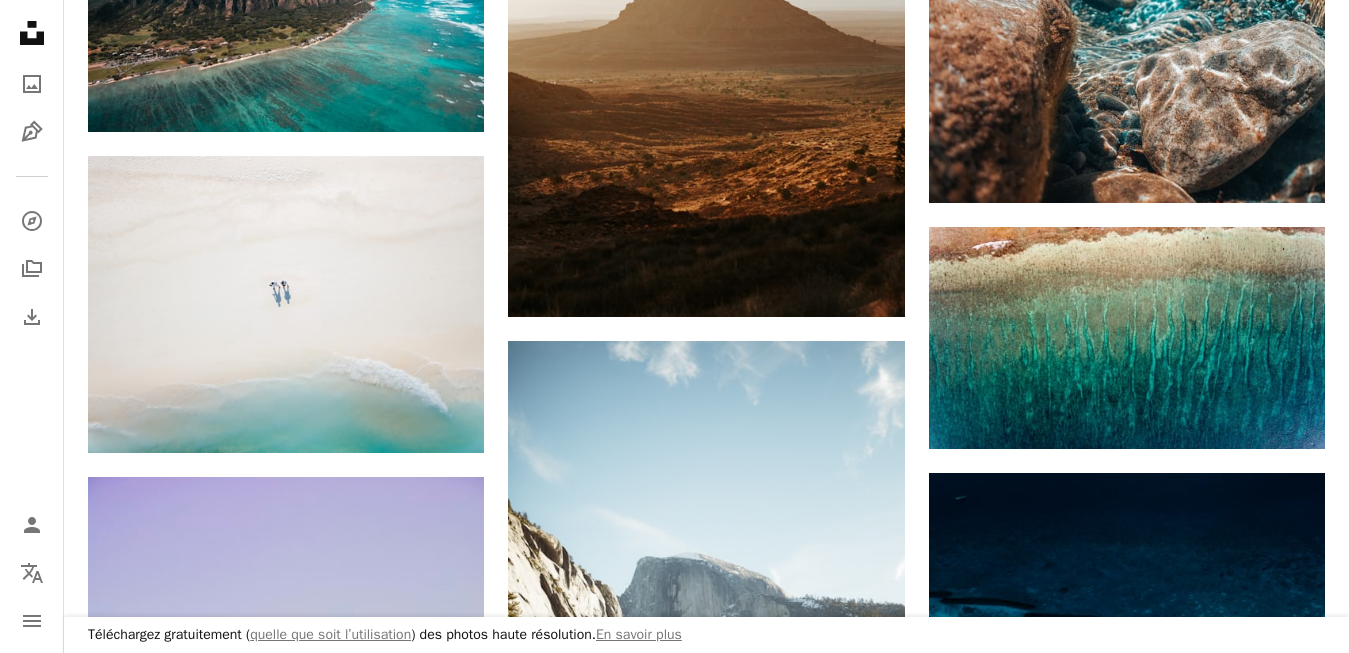 scroll, scrollTop: 487, scrollLeft: 0, axis: vertical 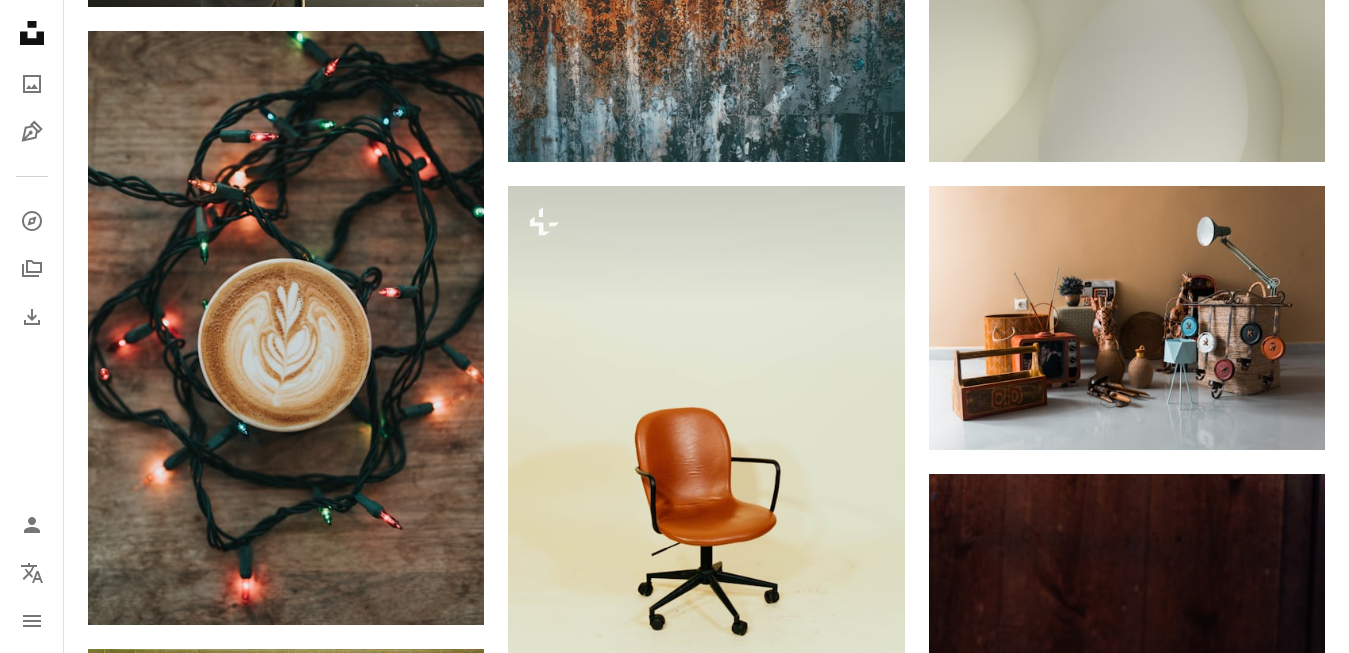 click on "Arrow pointing down" 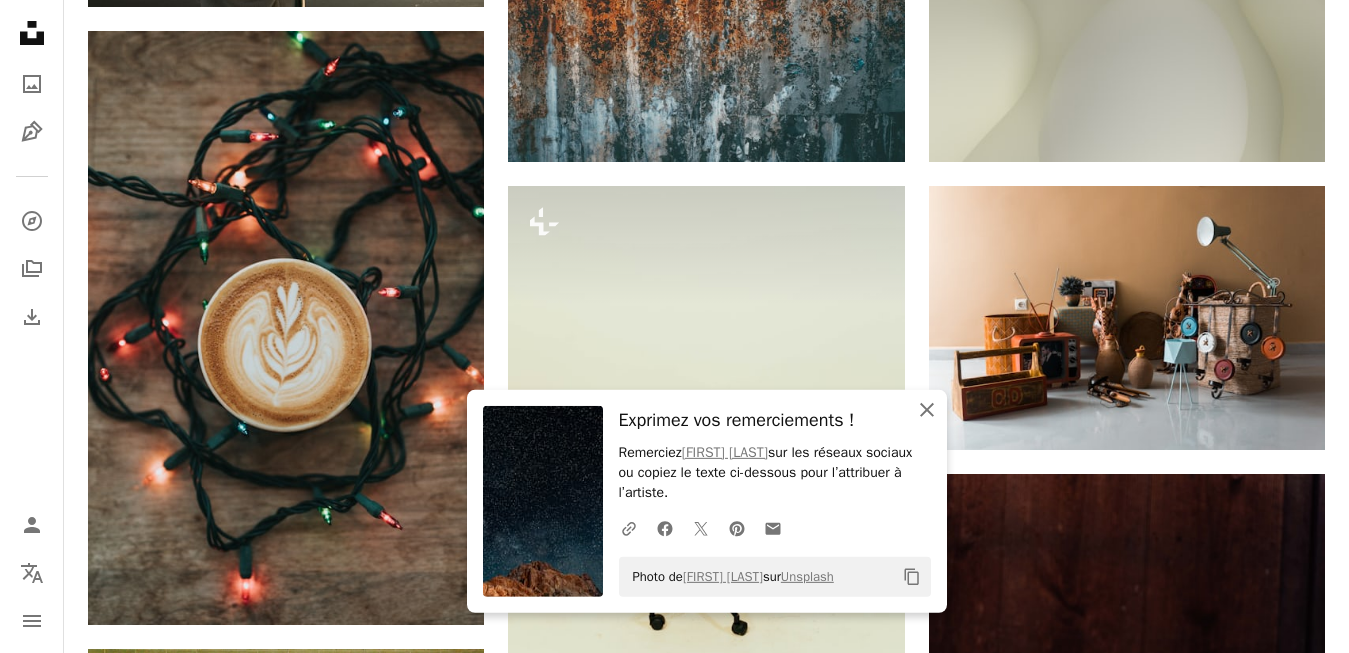 click on "An X shape" 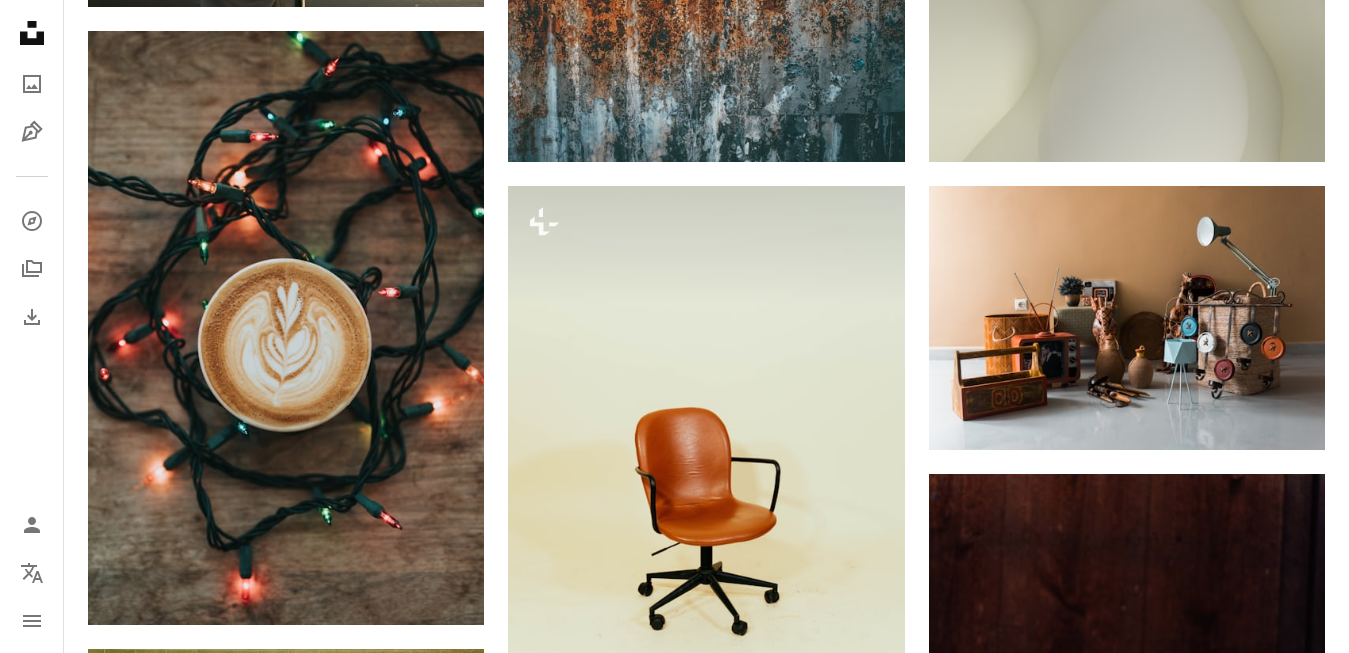 scroll, scrollTop: 3050, scrollLeft: 0, axis: vertical 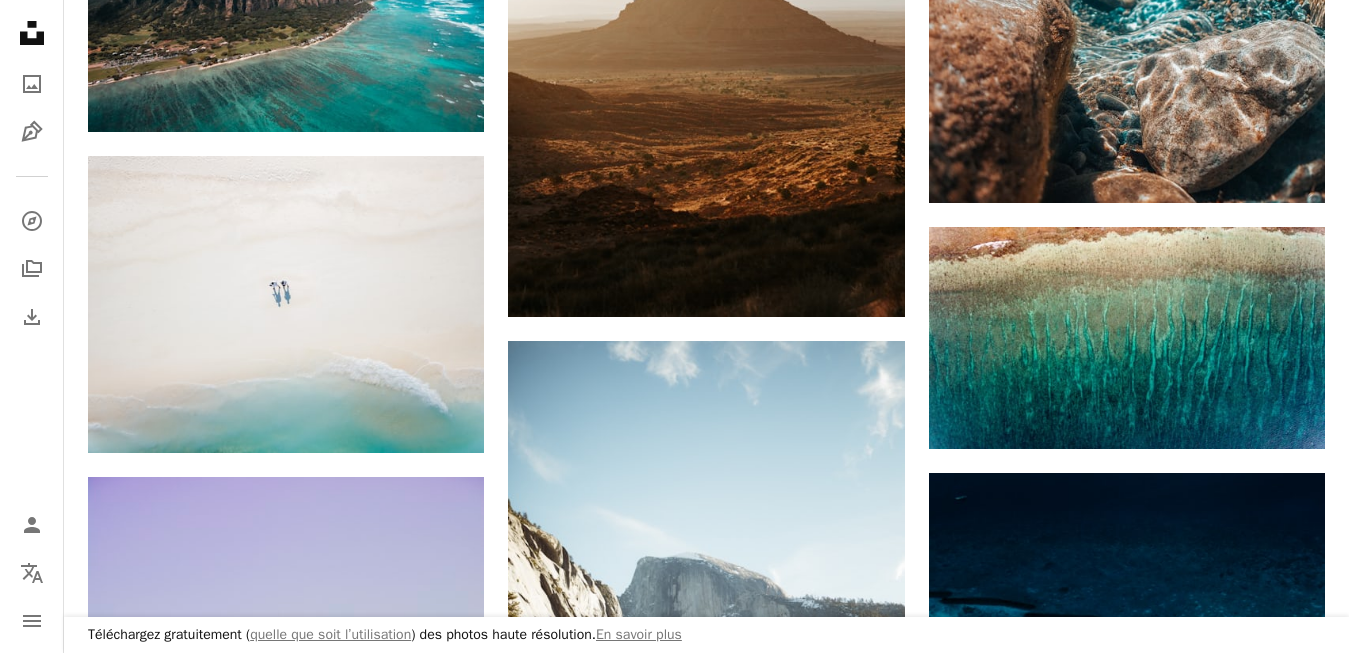 click on "Chevron right" at bounding box center (1313, -1649) 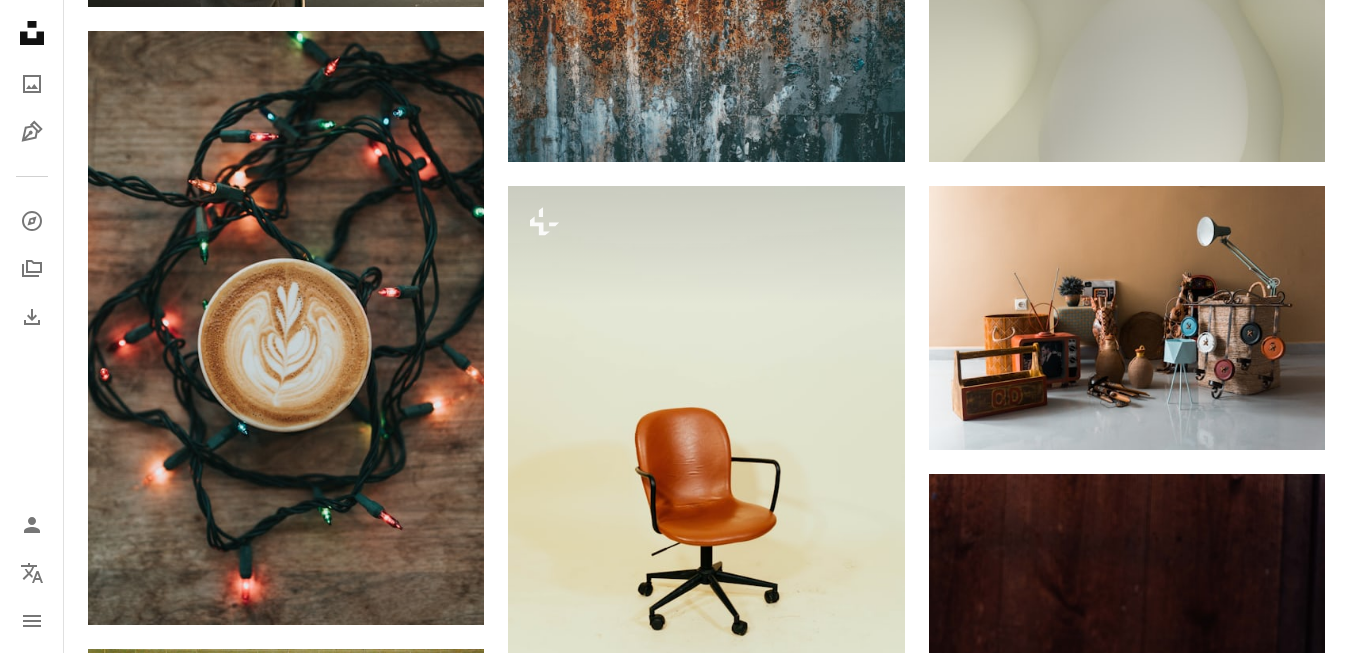 scroll, scrollTop: 487, scrollLeft: 0, axis: vertical 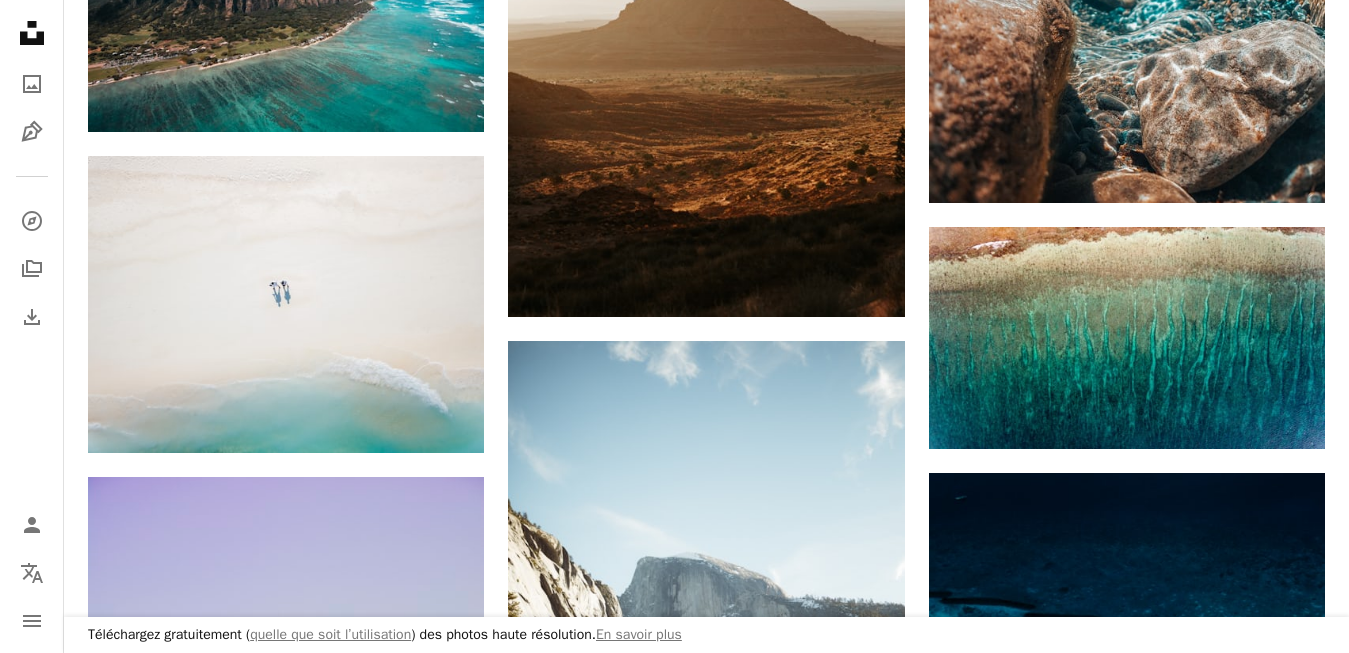 click 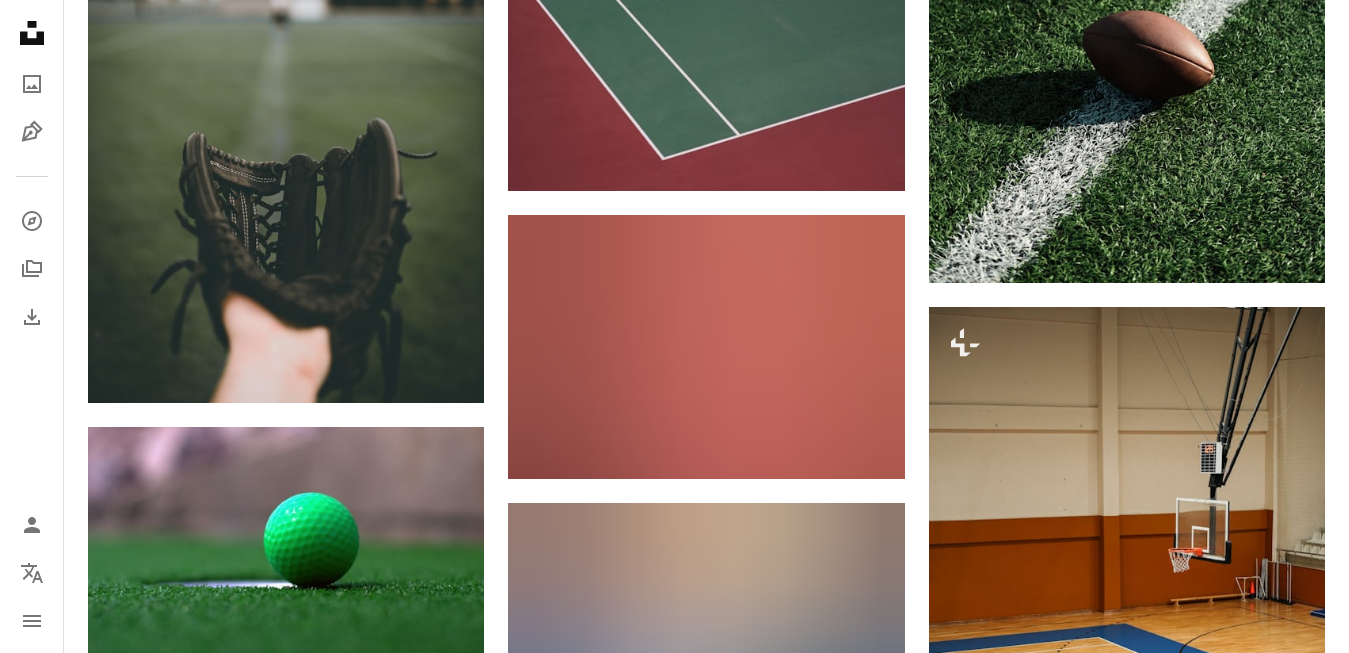 scroll, scrollTop: 1241, scrollLeft: 0, axis: vertical 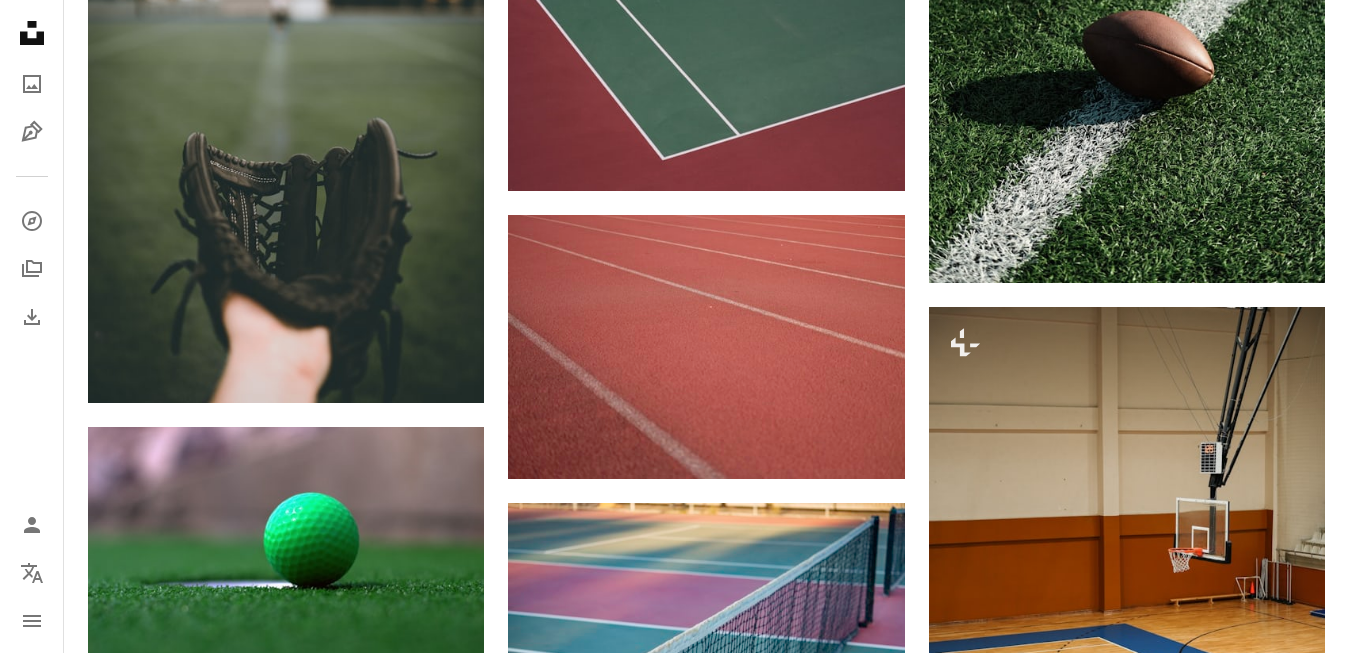 click on "Arrow pointing down" 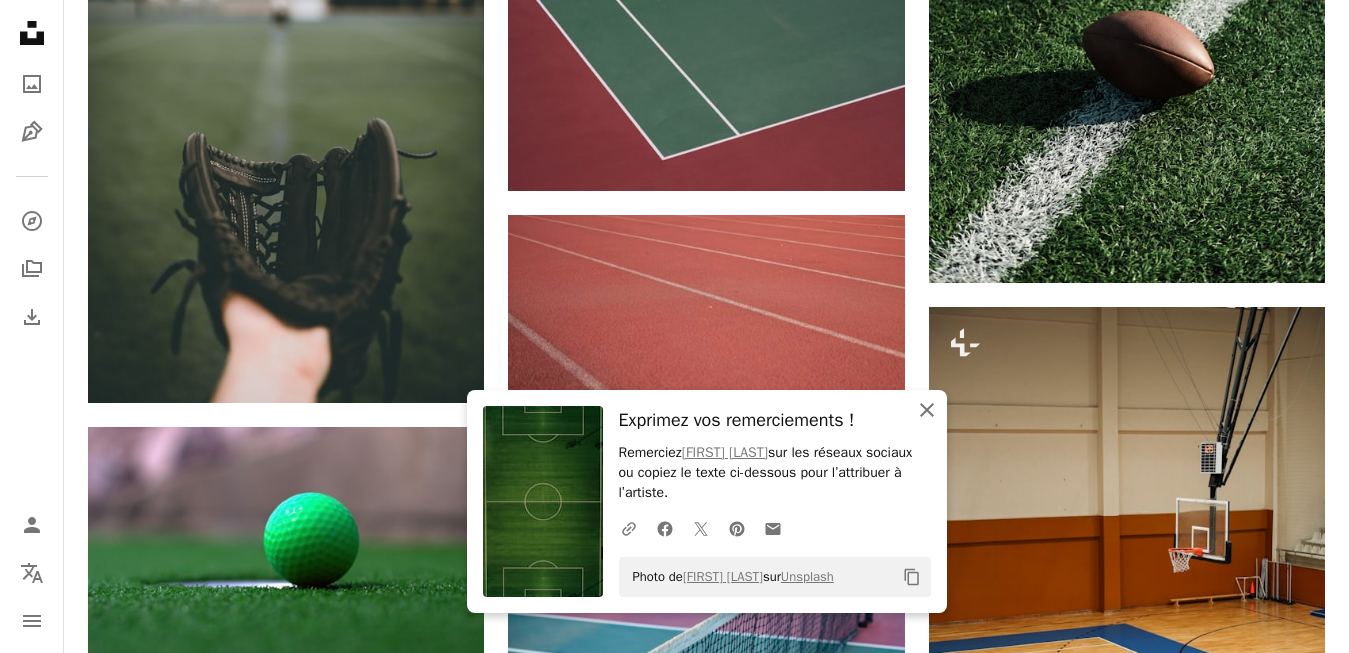 click 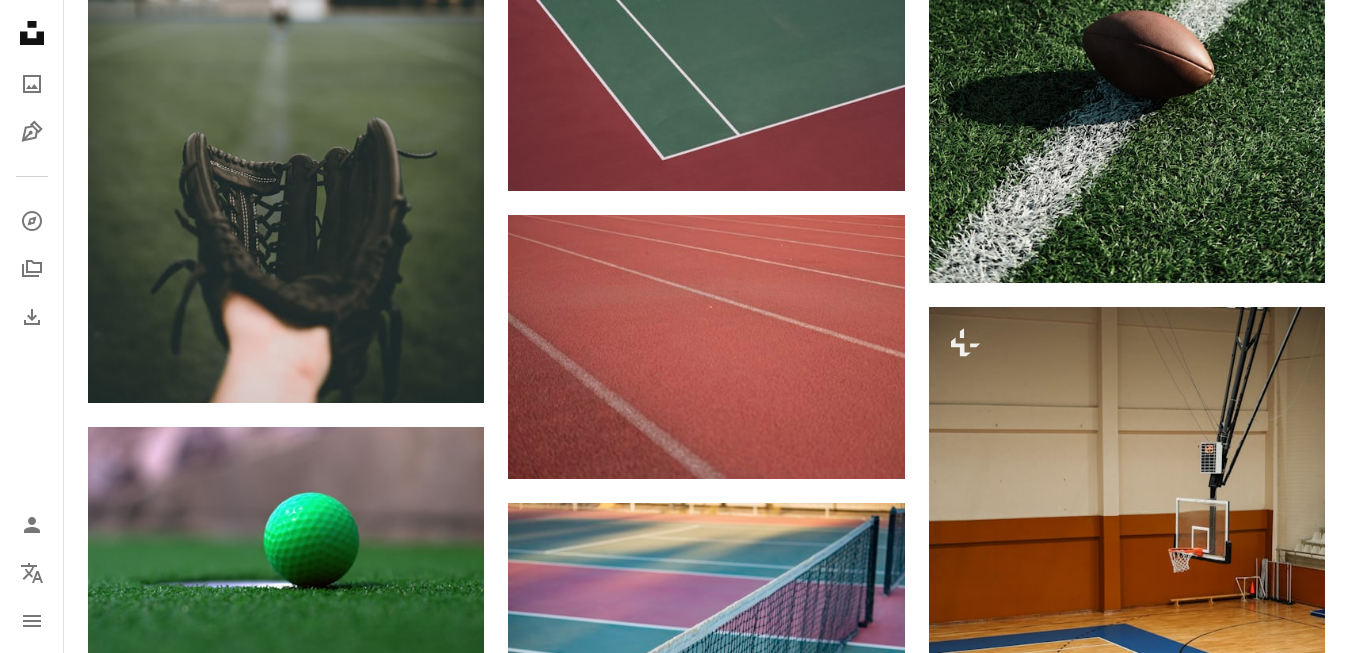 scroll, scrollTop: 3111, scrollLeft: 0, axis: vertical 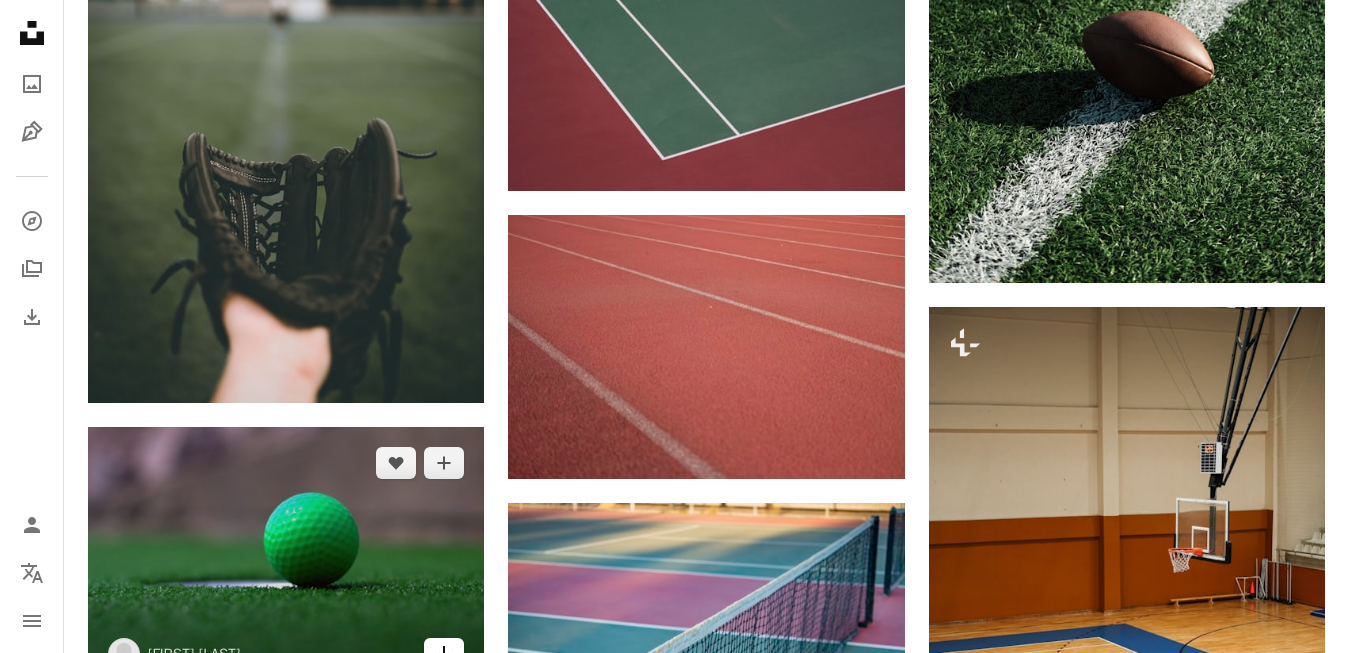 click on "Arrow pointing down" at bounding box center [444, 654] 